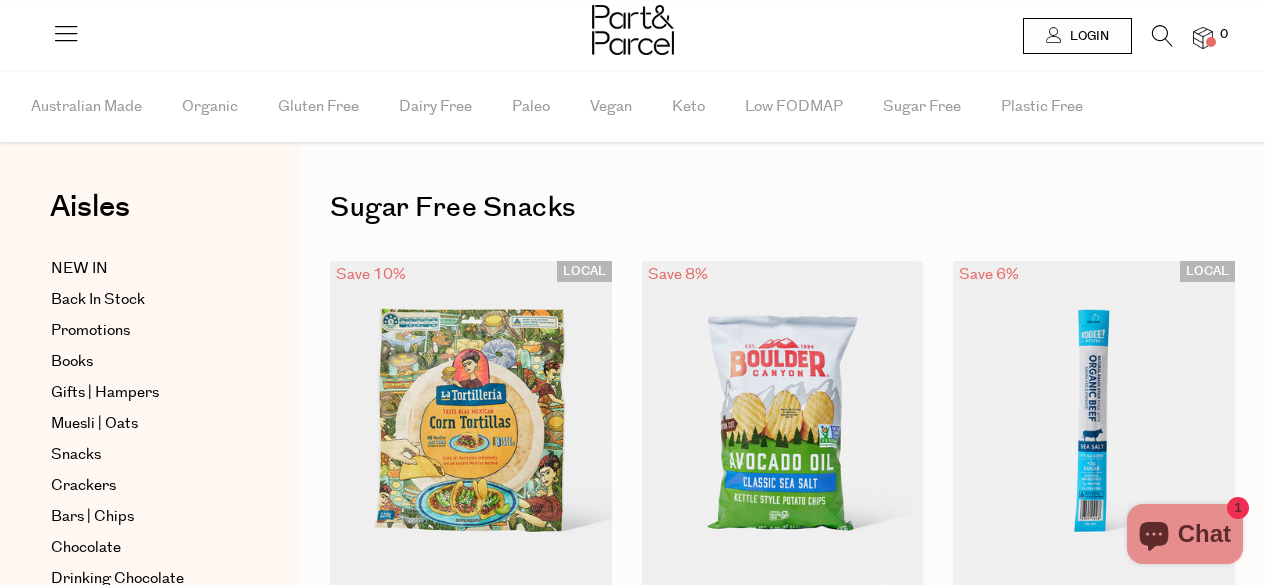 scroll, scrollTop: 0, scrollLeft: 0, axis: both 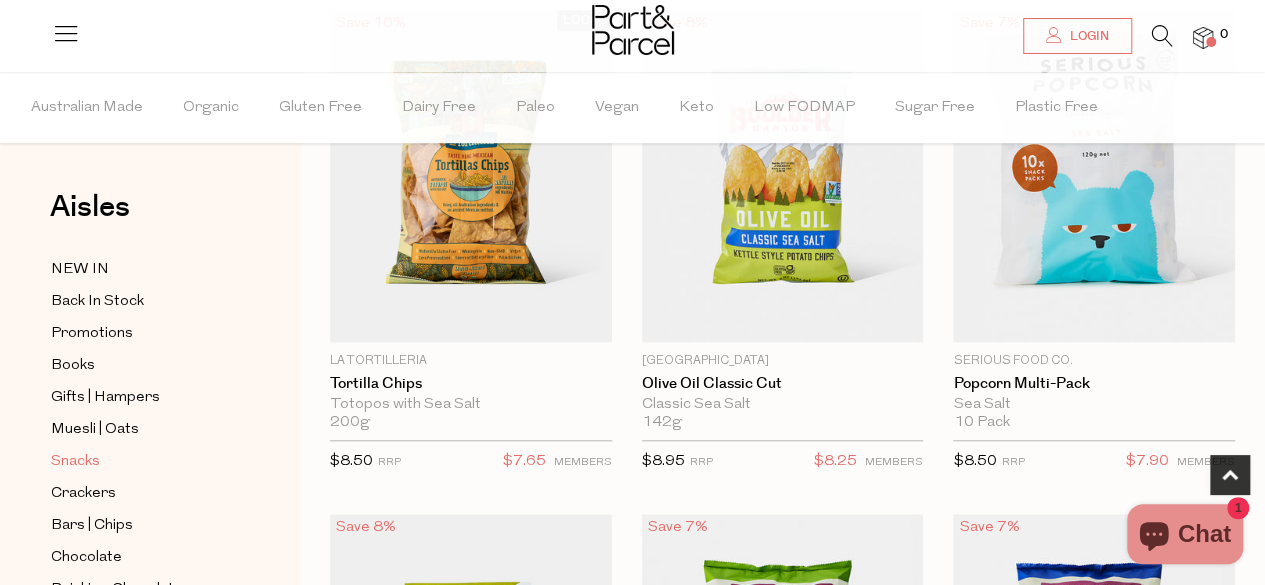 click on "Snacks" at bounding box center (75, 462) 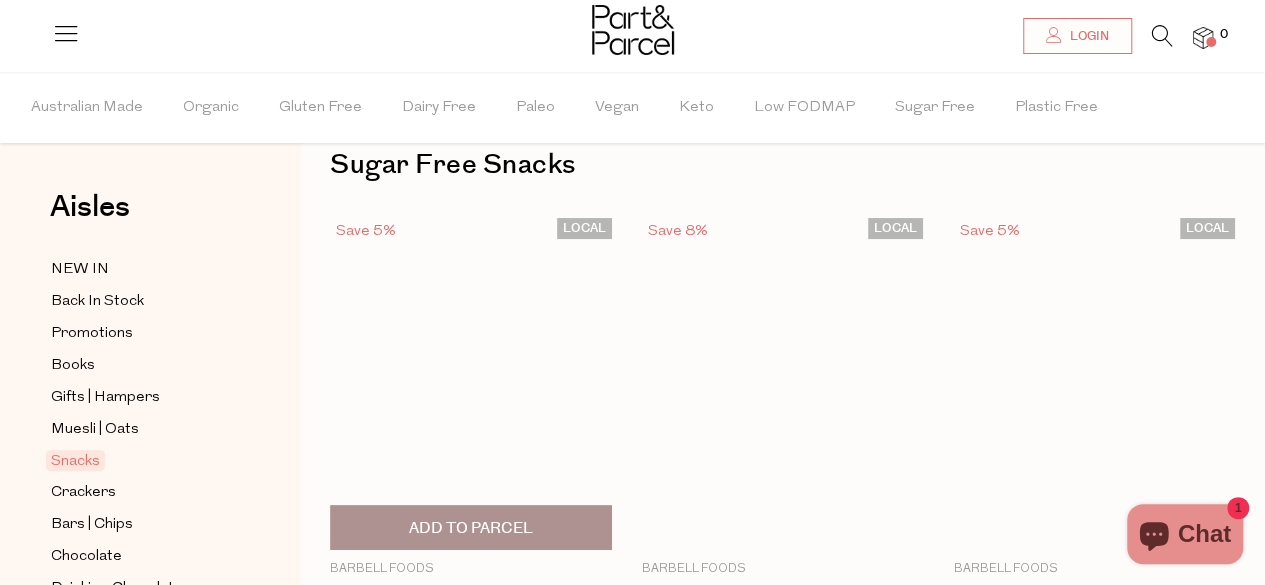 scroll, scrollTop: 0, scrollLeft: 0, axis: both 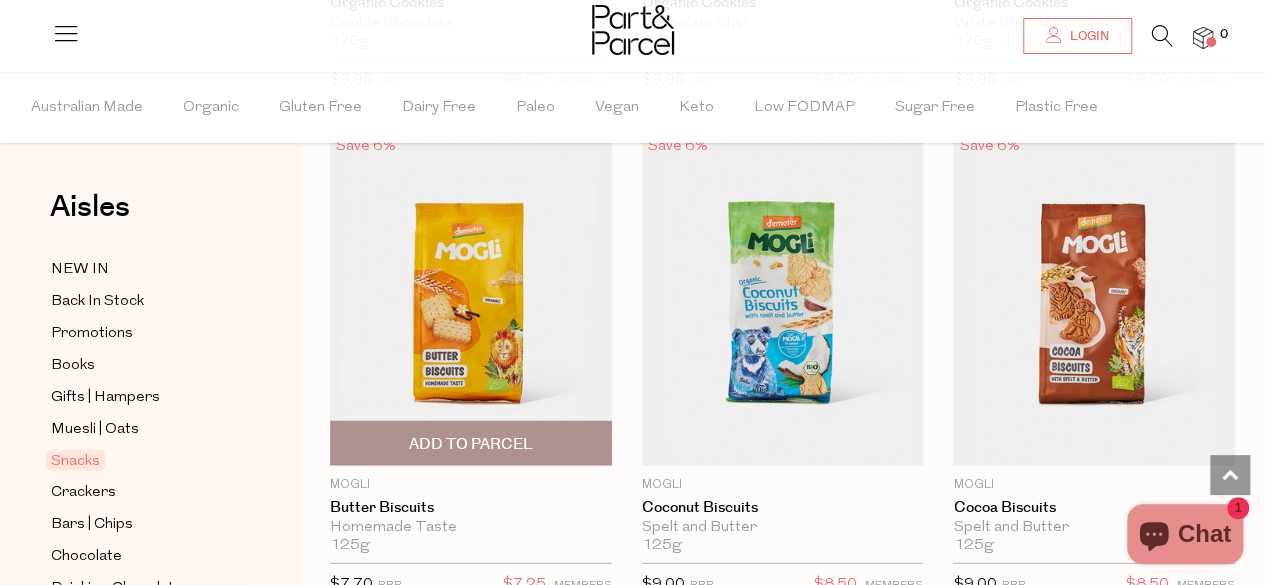 click at bounding box center (471, 299) 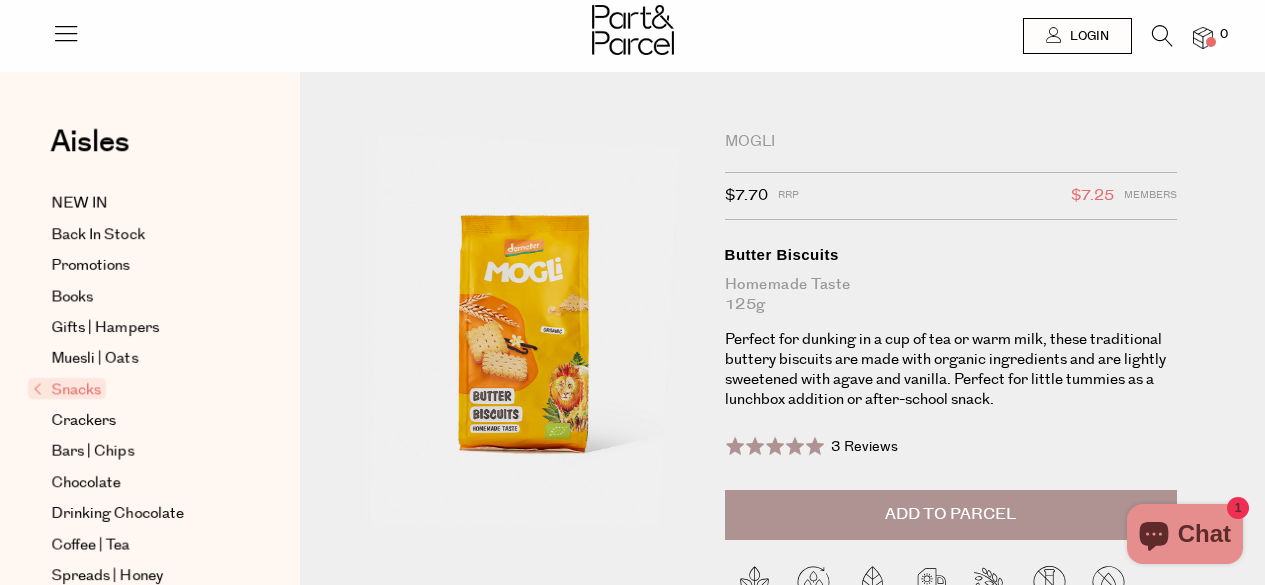 scroll, scrollTop: 0, scrollLeft: 0, axis: both 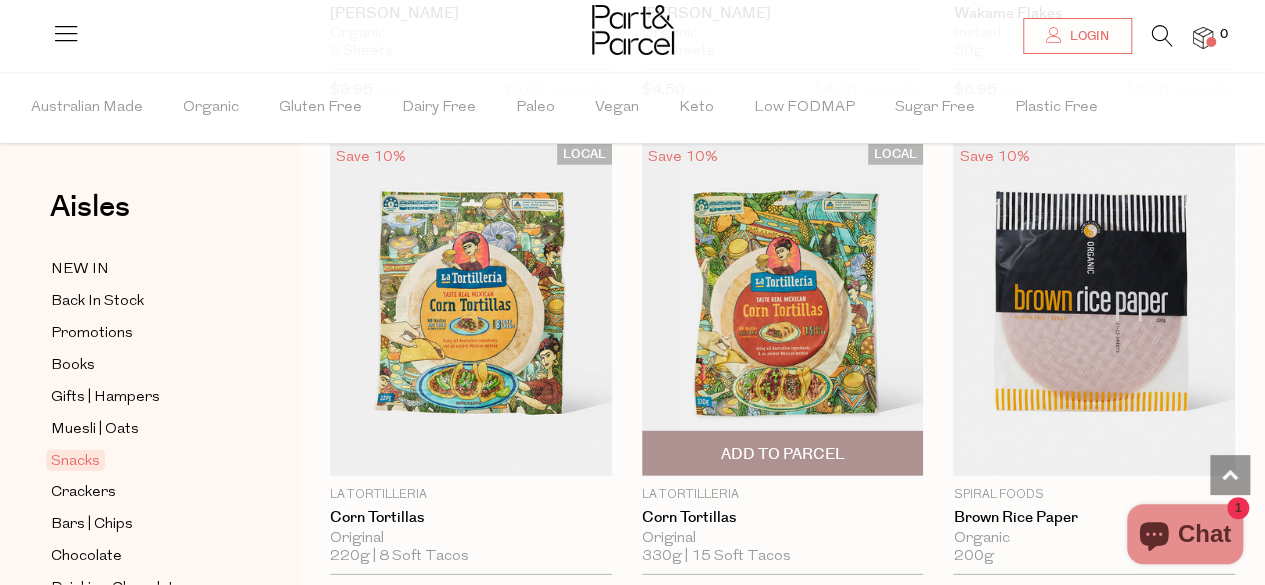 click at bounding box center [783, 310] 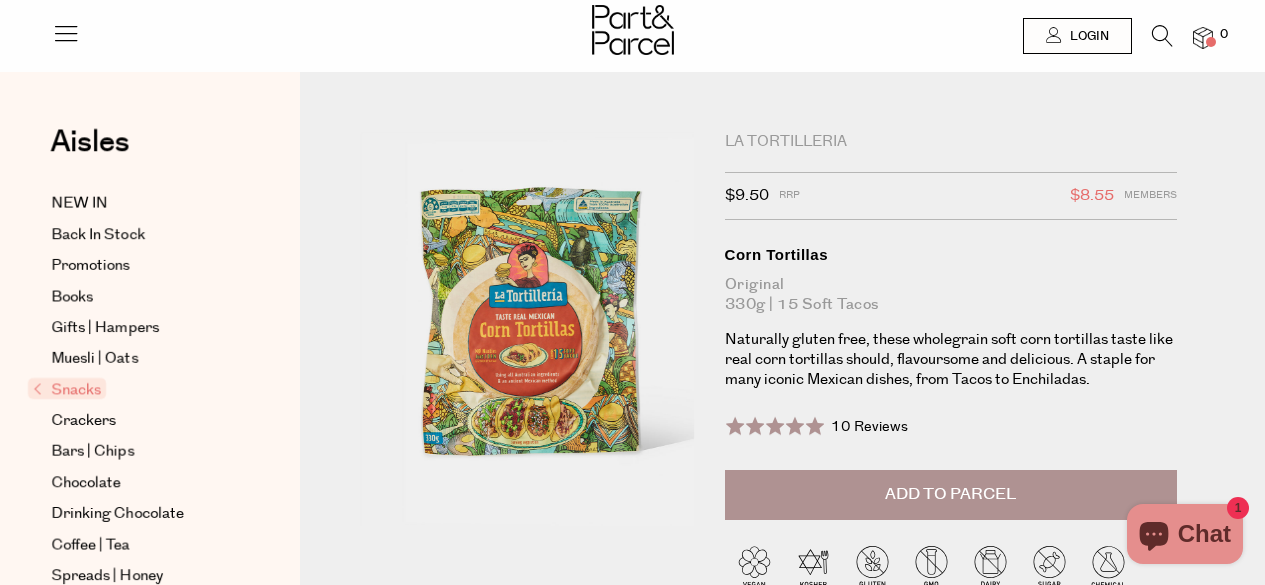 scroll, scrollTop: 0, scrollLeft: 0, axis: both 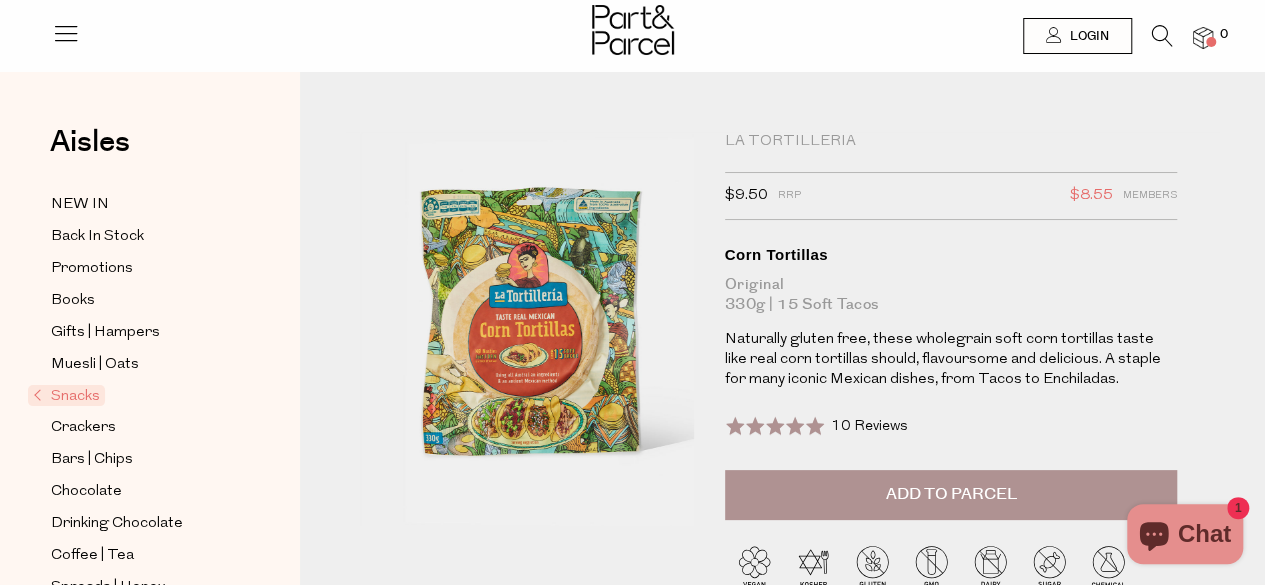 click on "Add to Parcel" at bounding box center [951, 495] 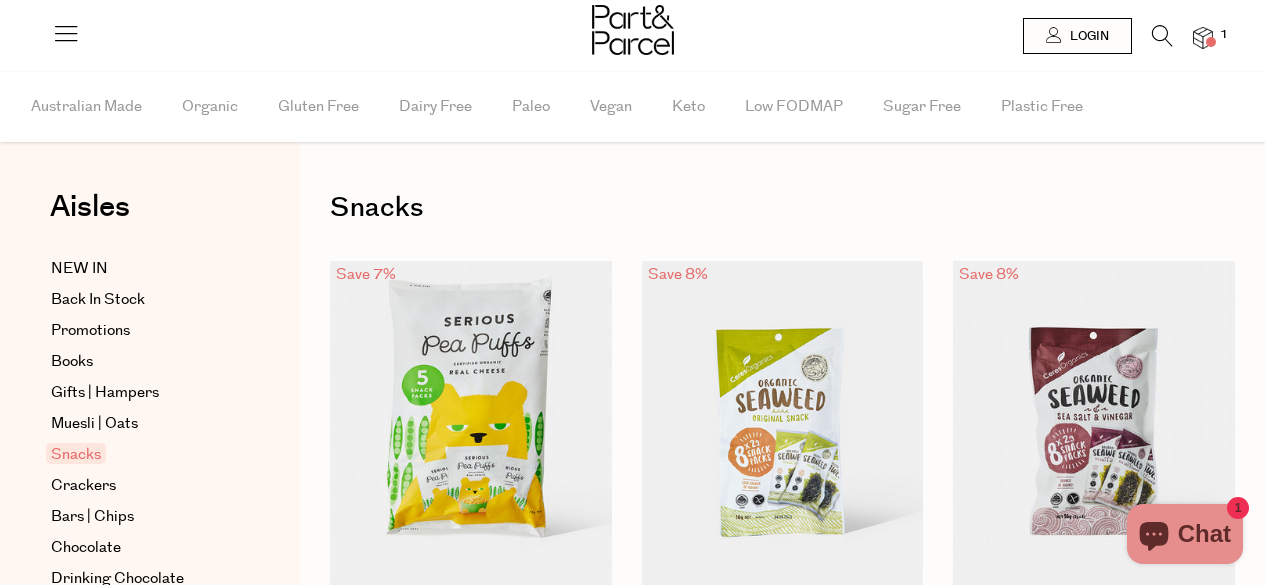 scroll, scrollTop: 0, scrollLeft: 0, axis: both 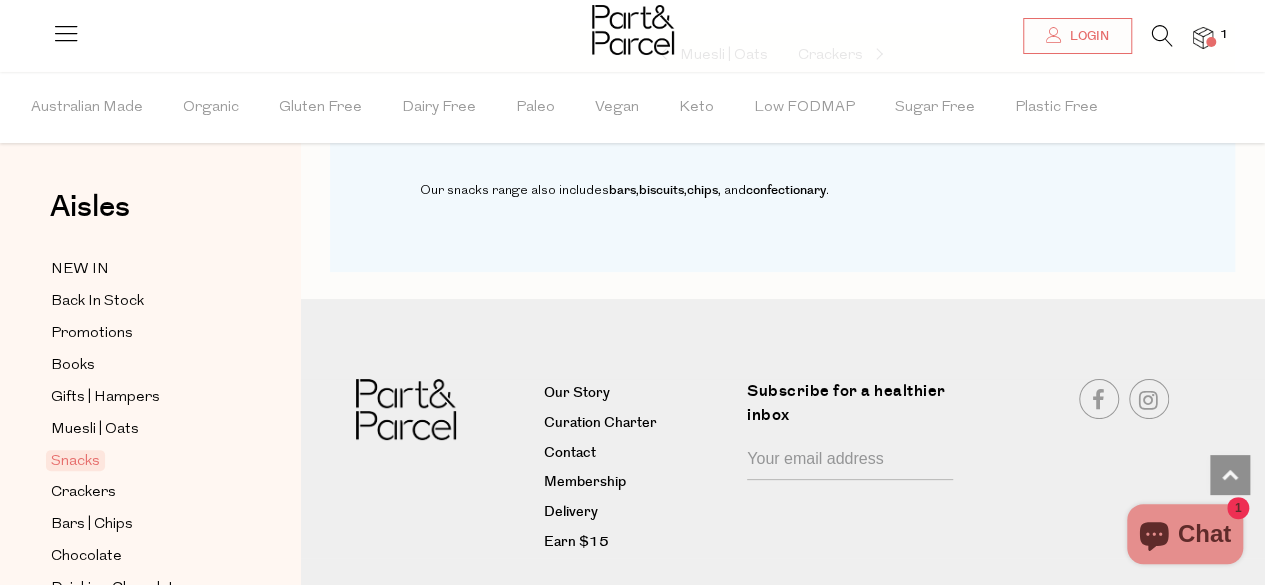 click on "Snacks" at bounding box center (75, 460) 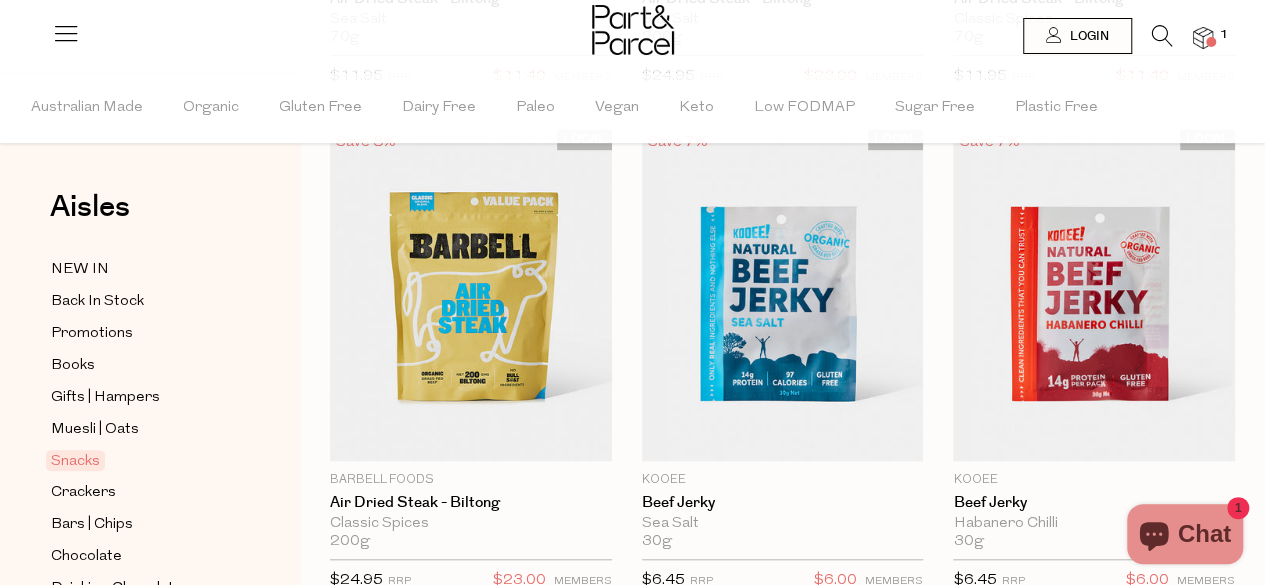 scroll, scrollTop: 0, scrollLeft: 0, axis: both 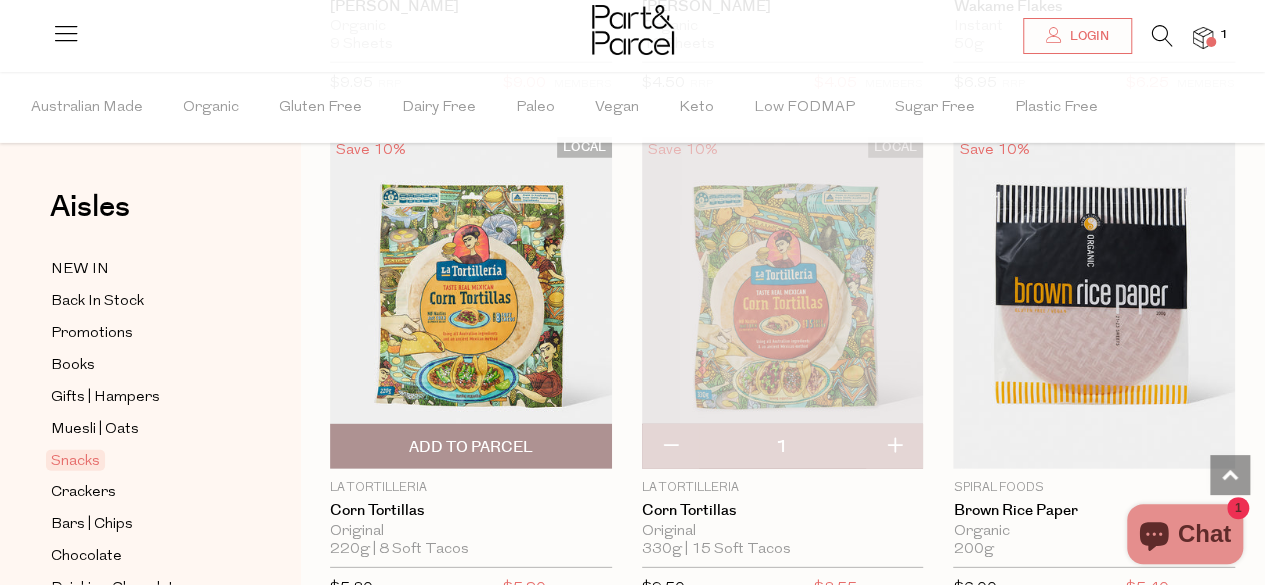 click on "Add To Parcel" at bounding box center [471, 447] 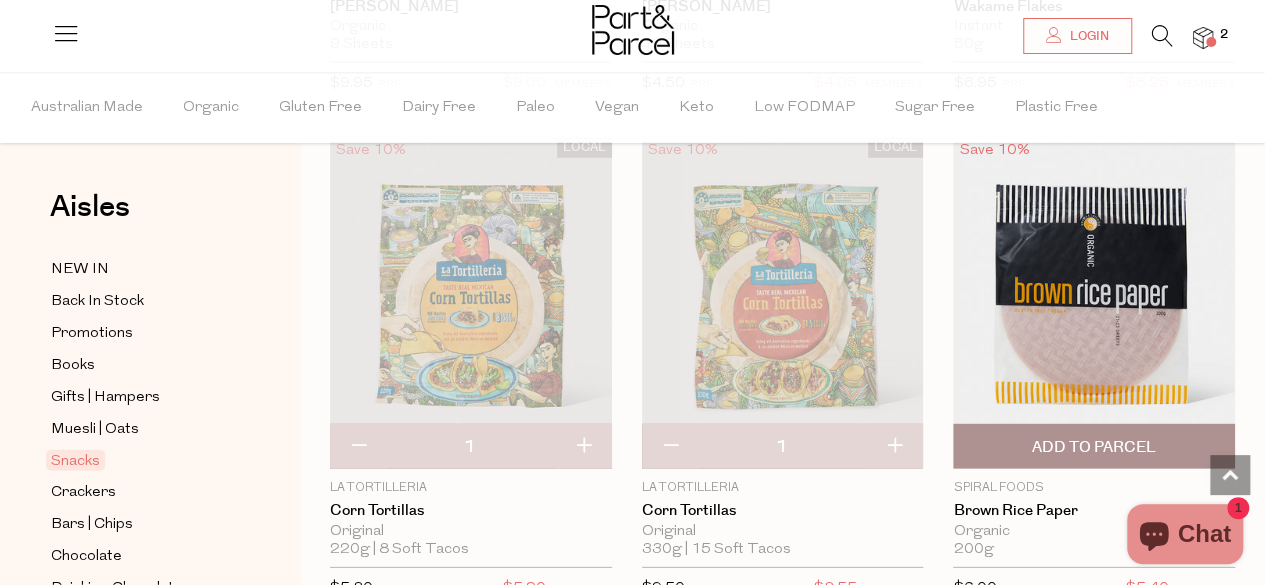 click at bounding box center (1094, 303) 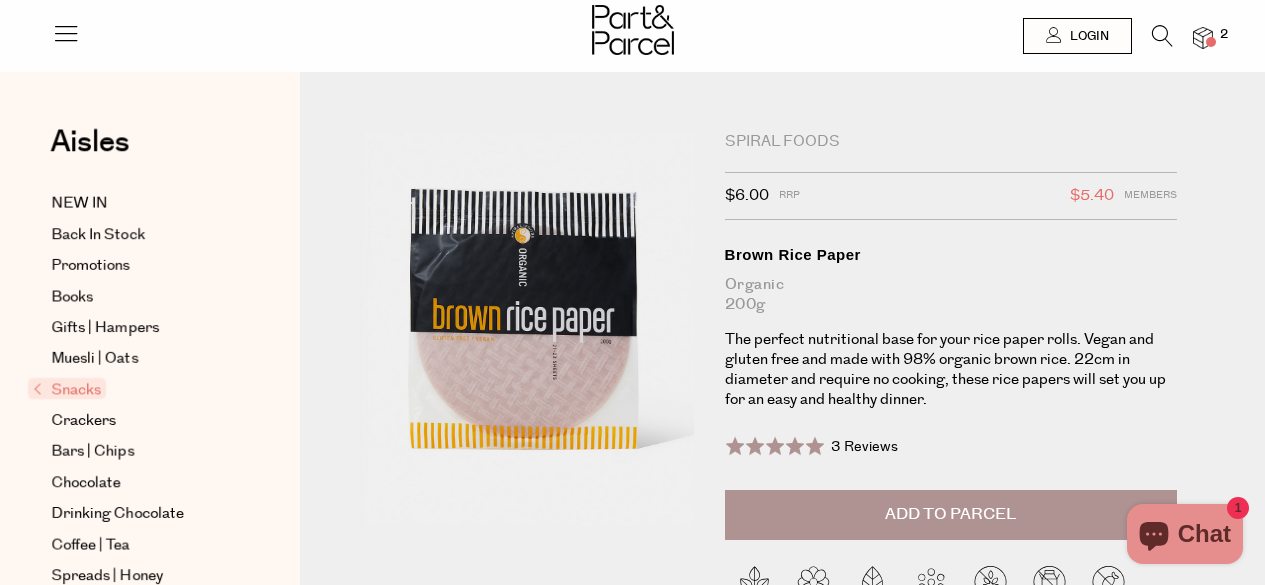 scroll, scrollTop: 0, scrollLeft: 0, axis: both 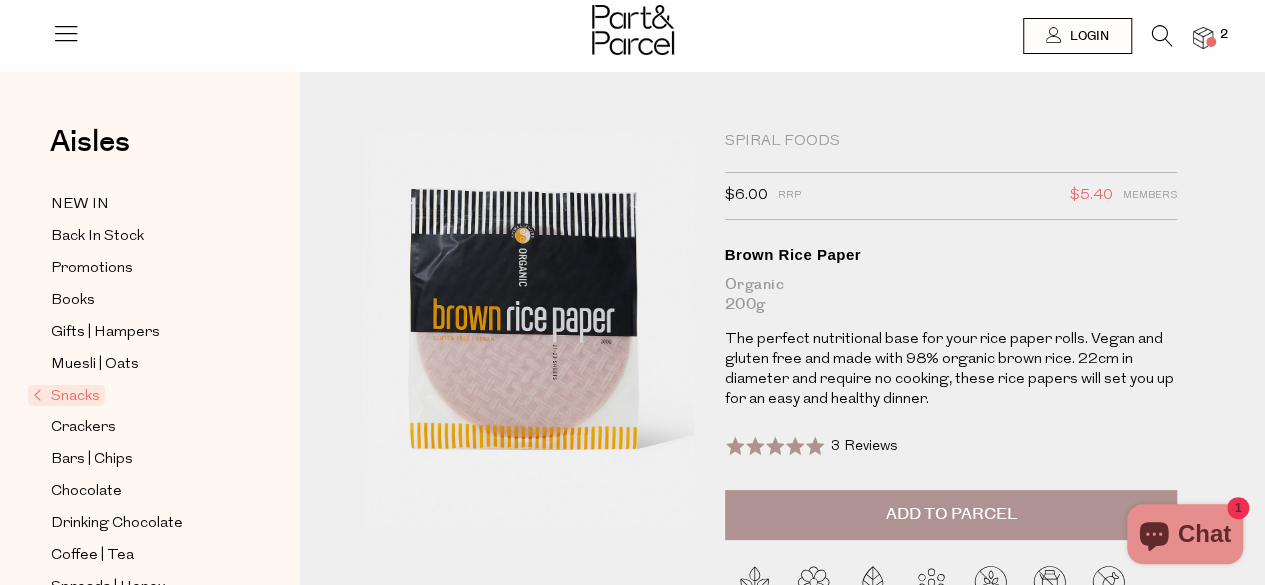 click on "Add to Parcel" at bounding box center [951, 515] 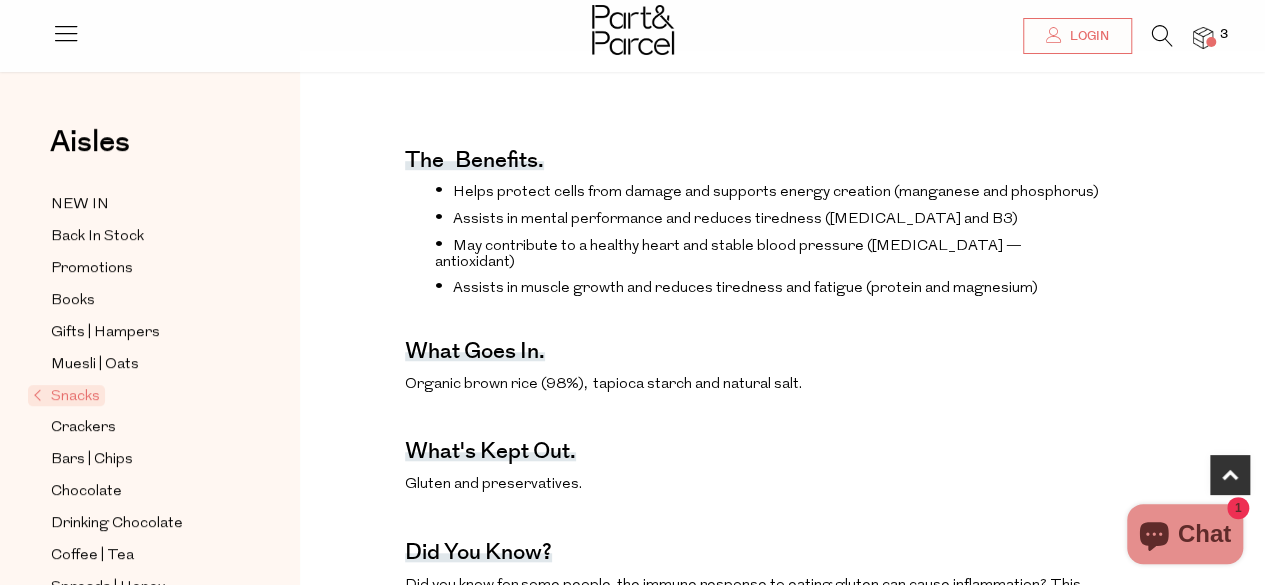 scroll, scrollTop: 662, scrollLeft: 0, axis: vertical 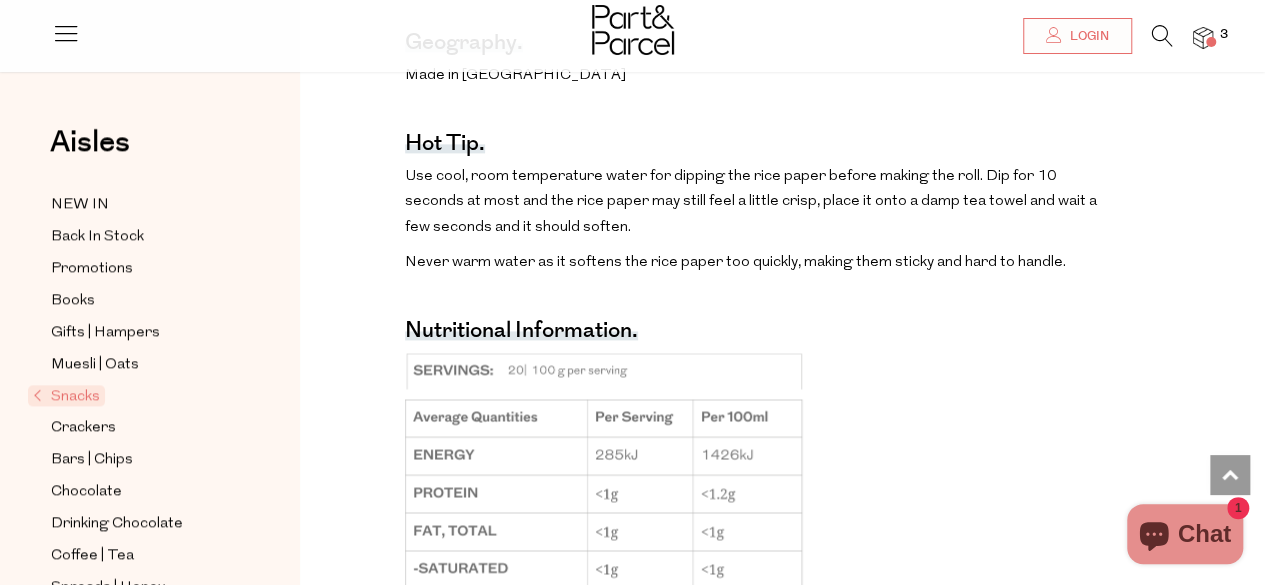 click at bounding box center [66, 33] 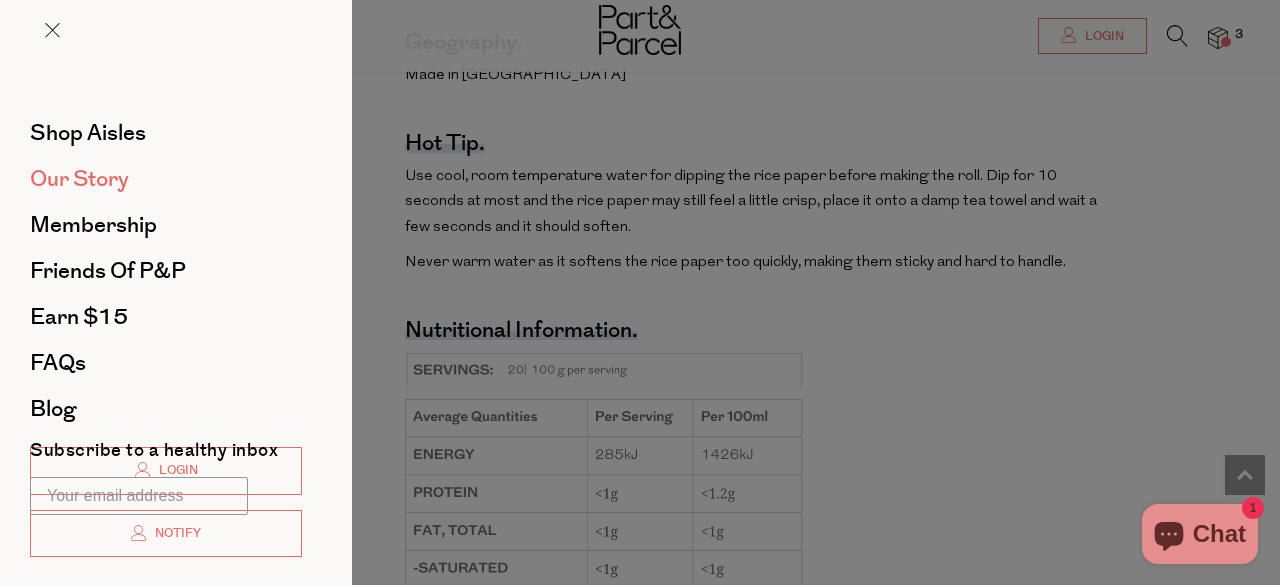 click on "Our Story" at bounding box center (79, 179) 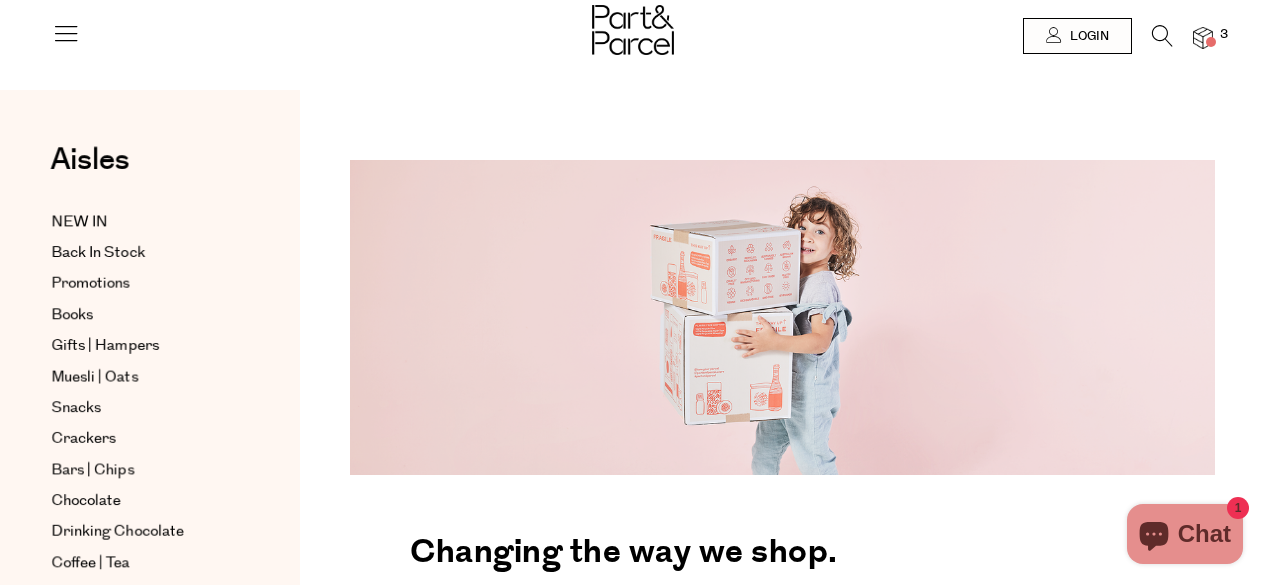 scroll, scrollTop: 0, scrollLeft: 0, axis: both 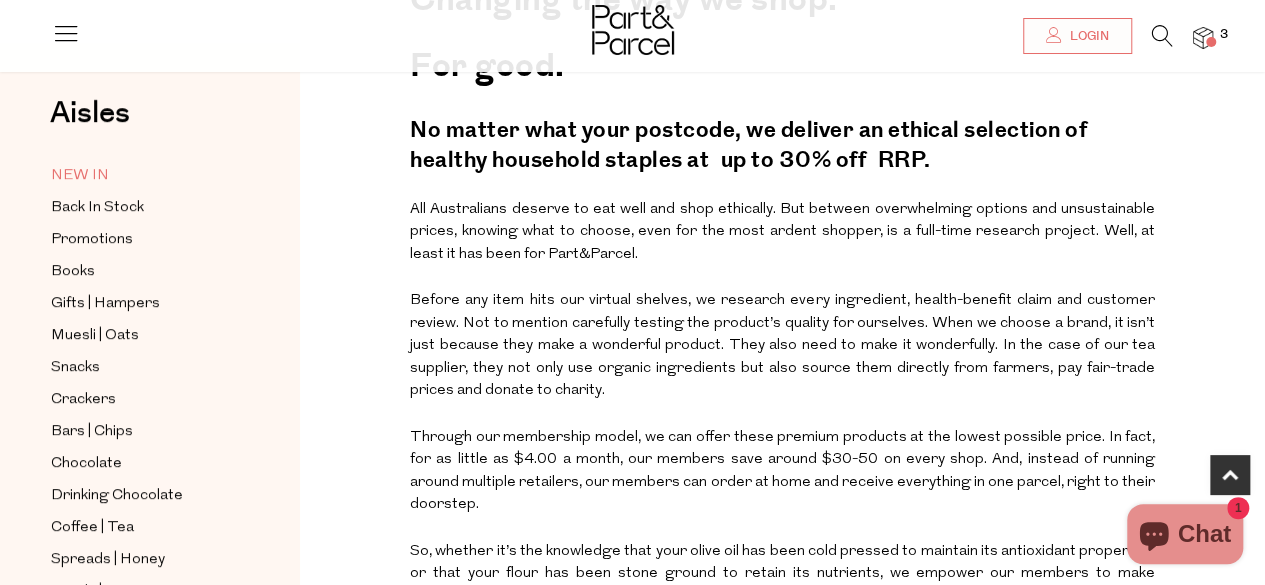 click on "NEW IN" at bounding box center (80, 176) 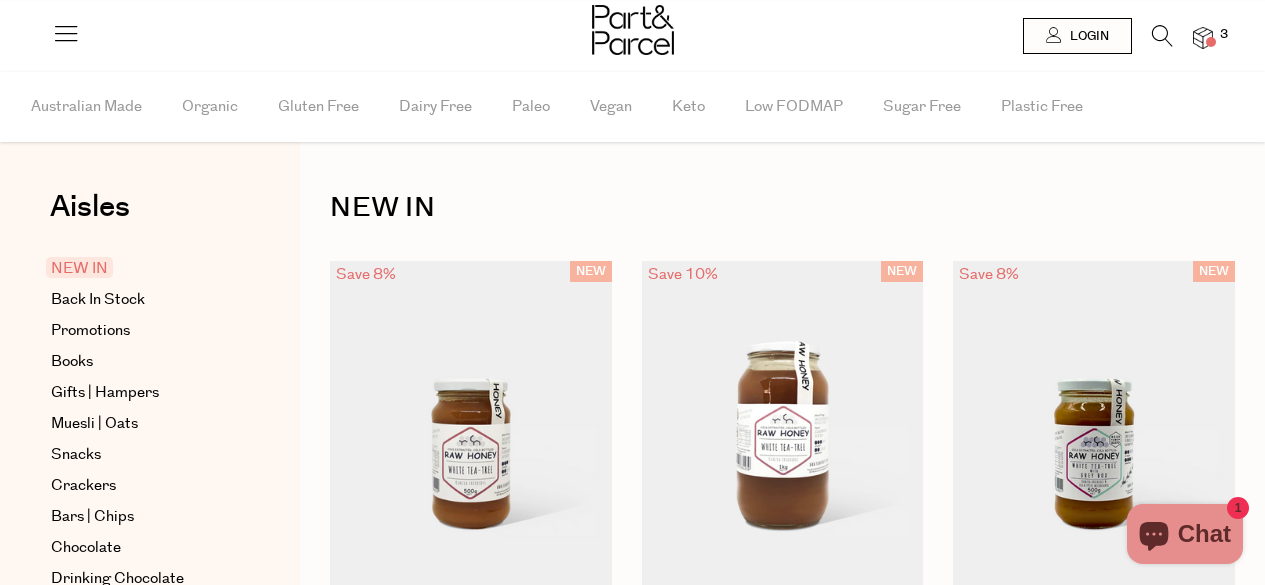 scroll, scrollTop: 0, scrollLeft: 0, axis: both 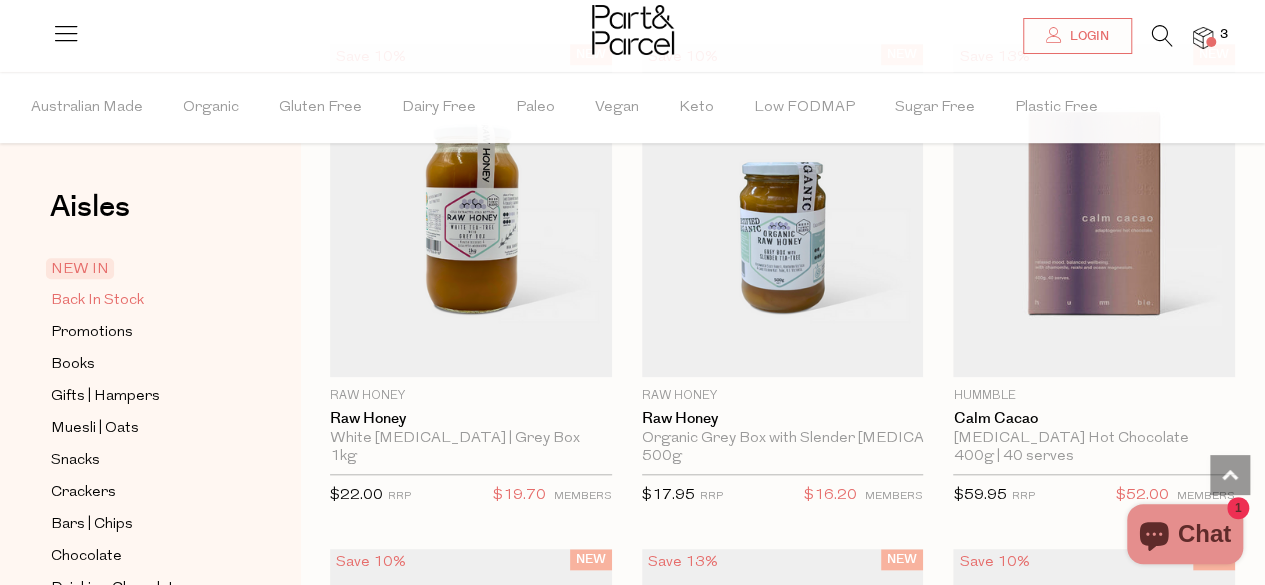 click on "Back In Stock" at bounding box center [97, 301] 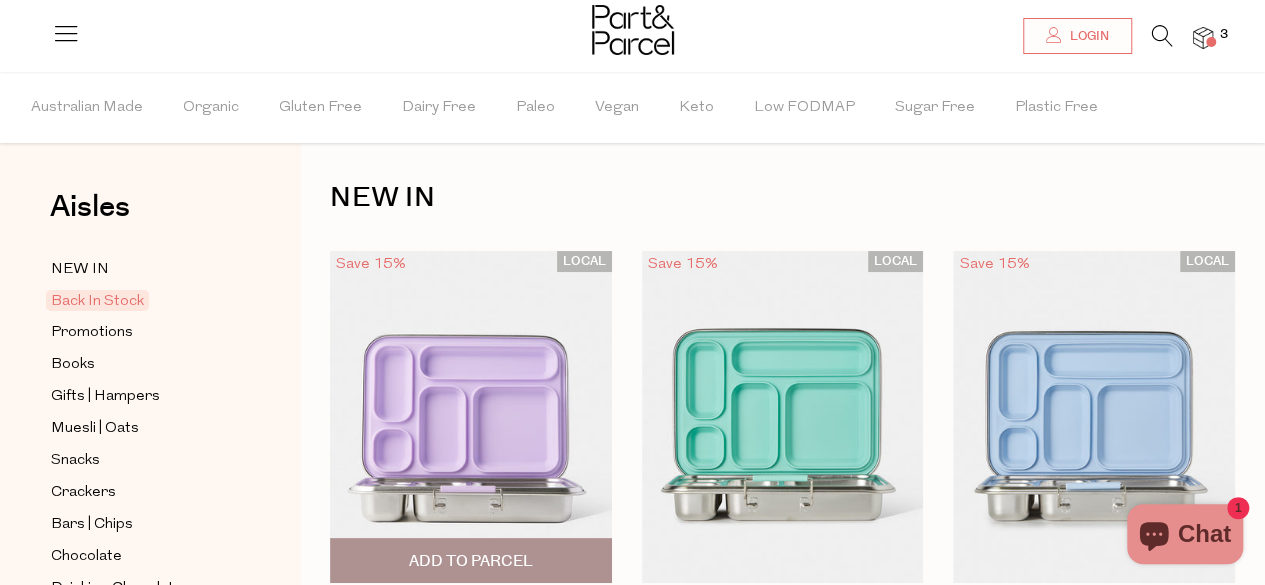 scroll, scrollTop: 0, scrollLeft: 0, axis: both 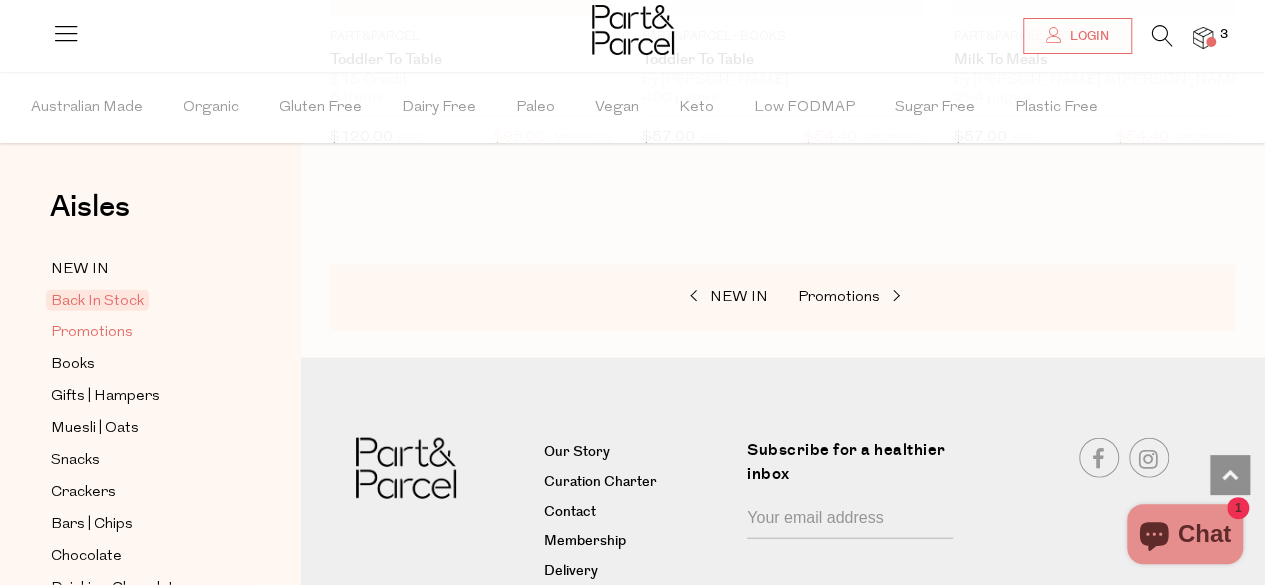 click on "Promotions" at bounding box center [92, 333] 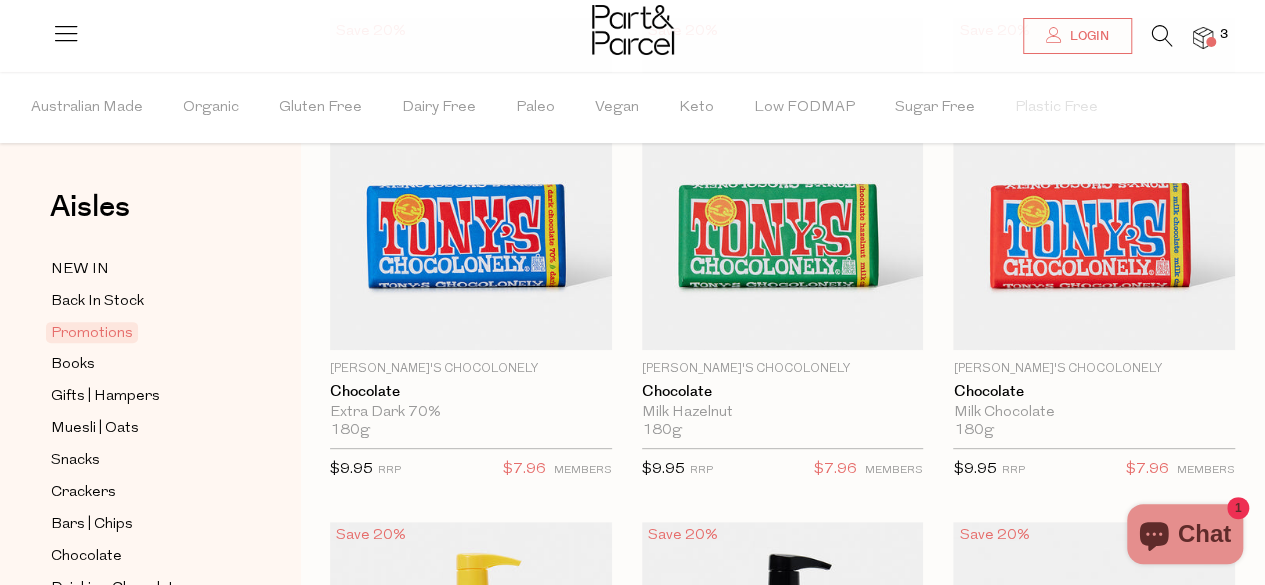 scroll, scrollTop: 0, scrollLeft: 0, axis: both 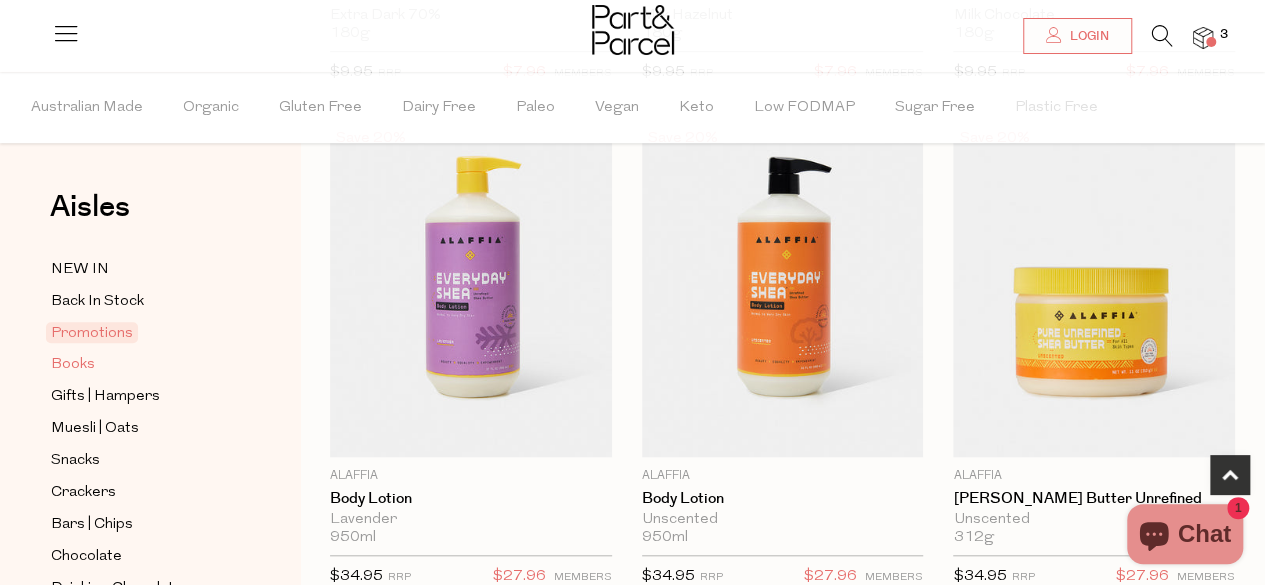 click on "Books" at bounding box center (73, 365) 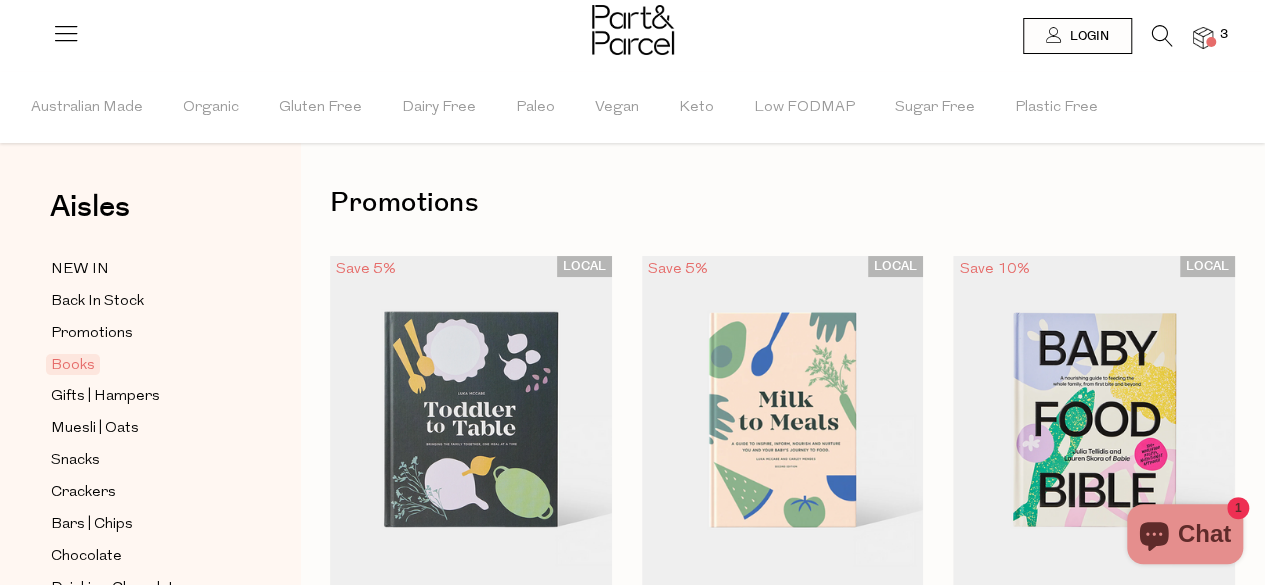 scroll, scrollTop: 0, scrollLeft: 0, axis: both 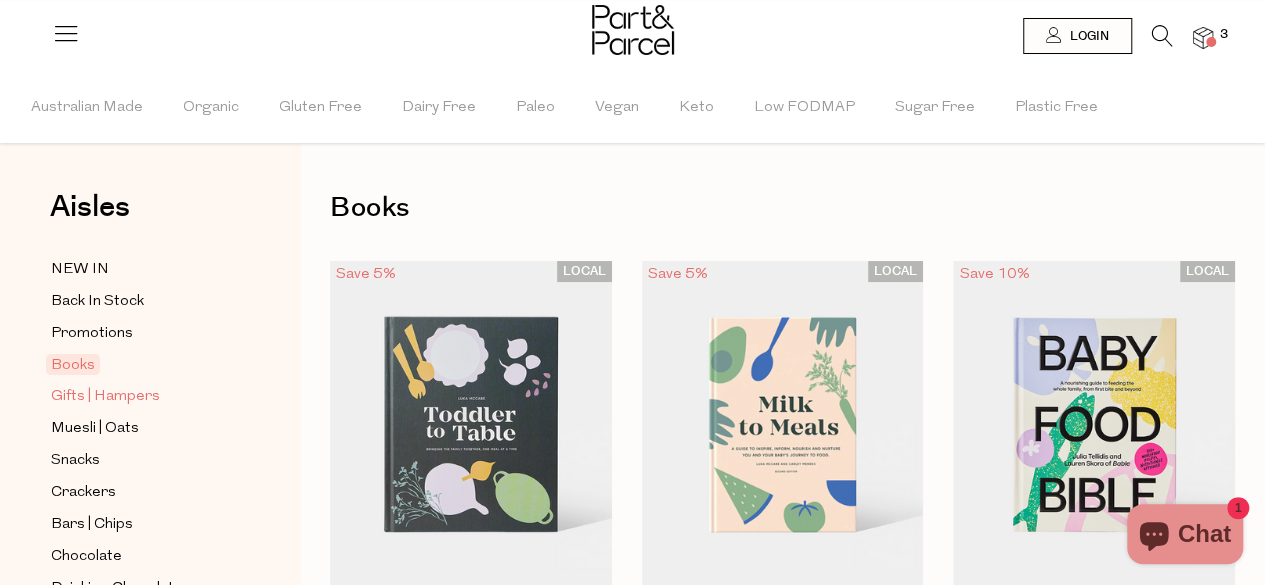 click on "Gifts | Hampers" at bounding box center [105, 397] 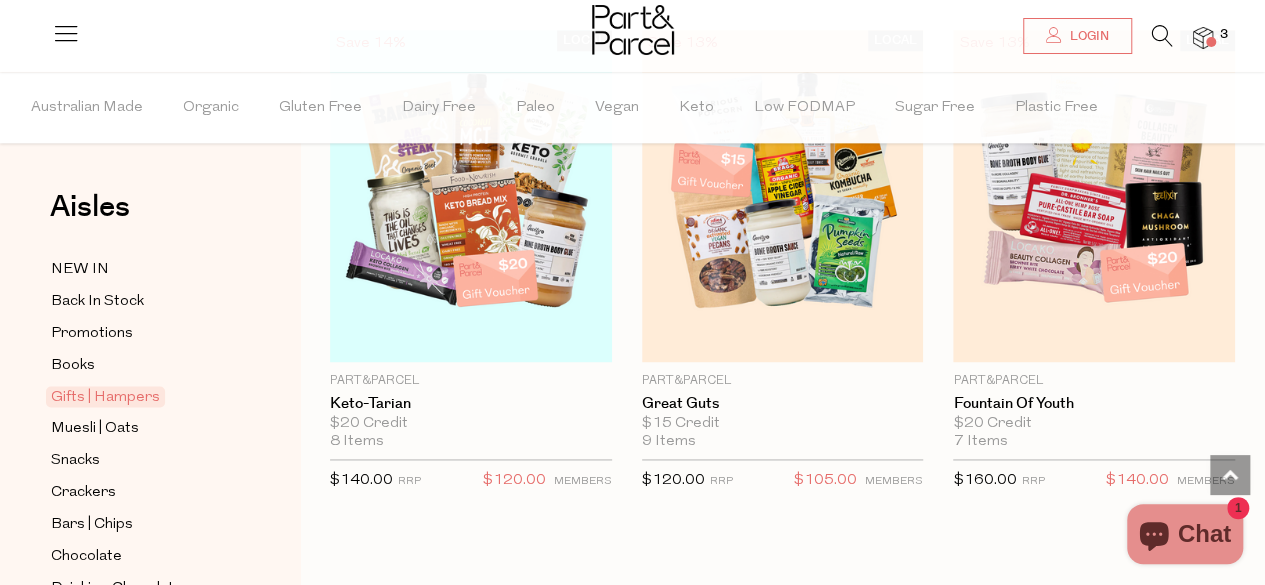 scroll, scrollTop: 1812, scrollLeft: 0, axis: vertical 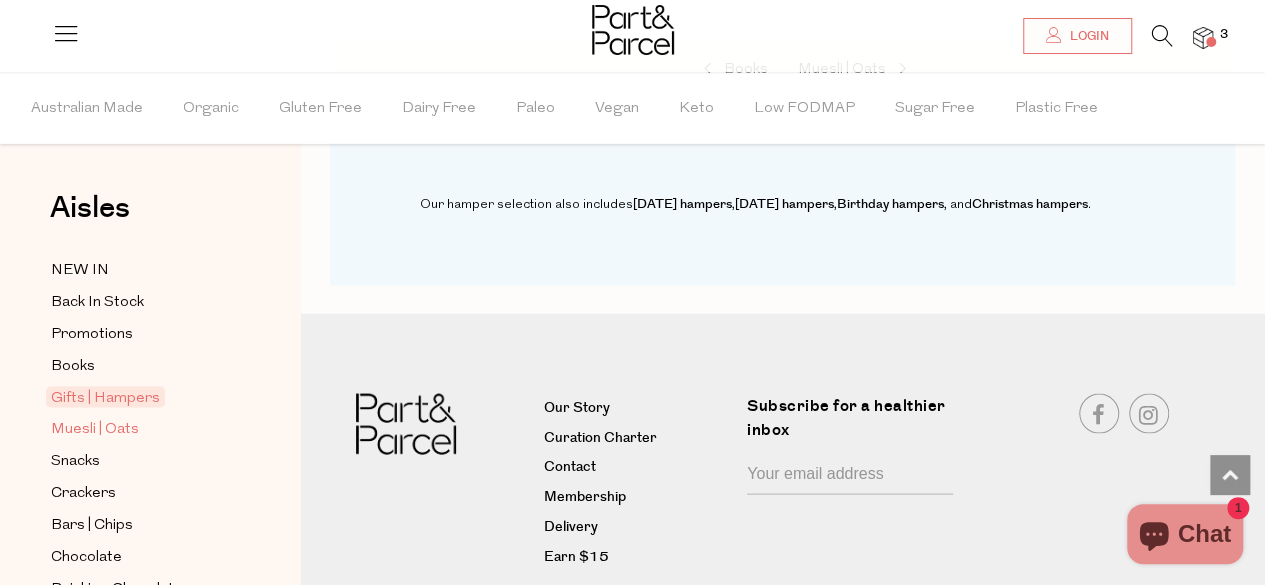 click on "Muesli | Oats" at bounding box center (95, 429) 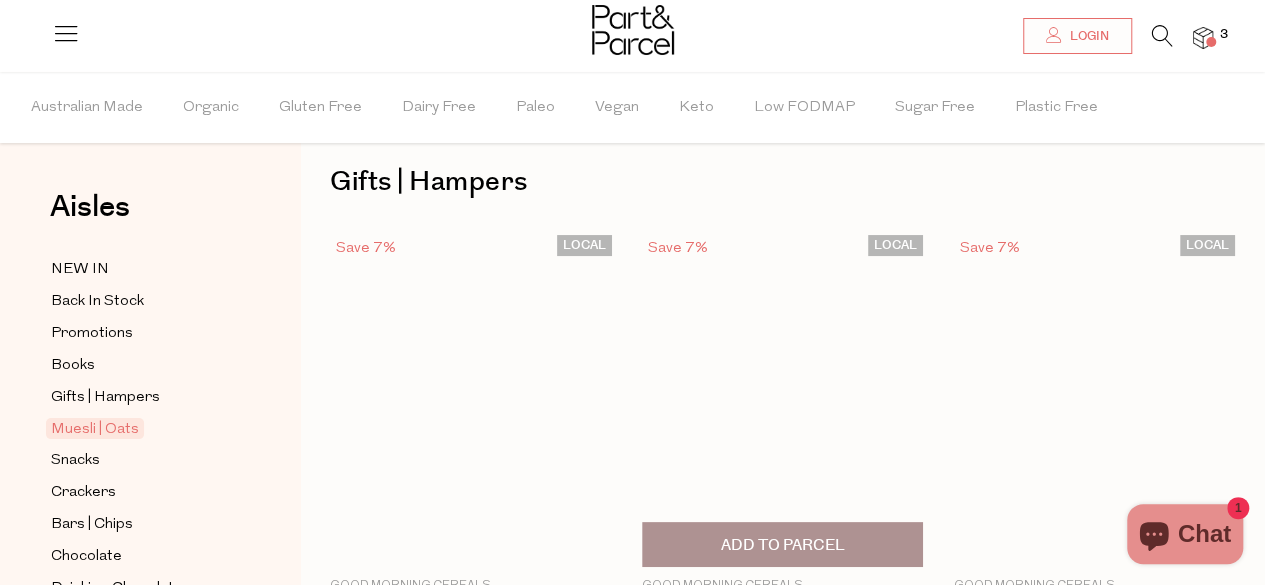 scroll, scrollTop: 0, scrollLeft: 0, axis: both 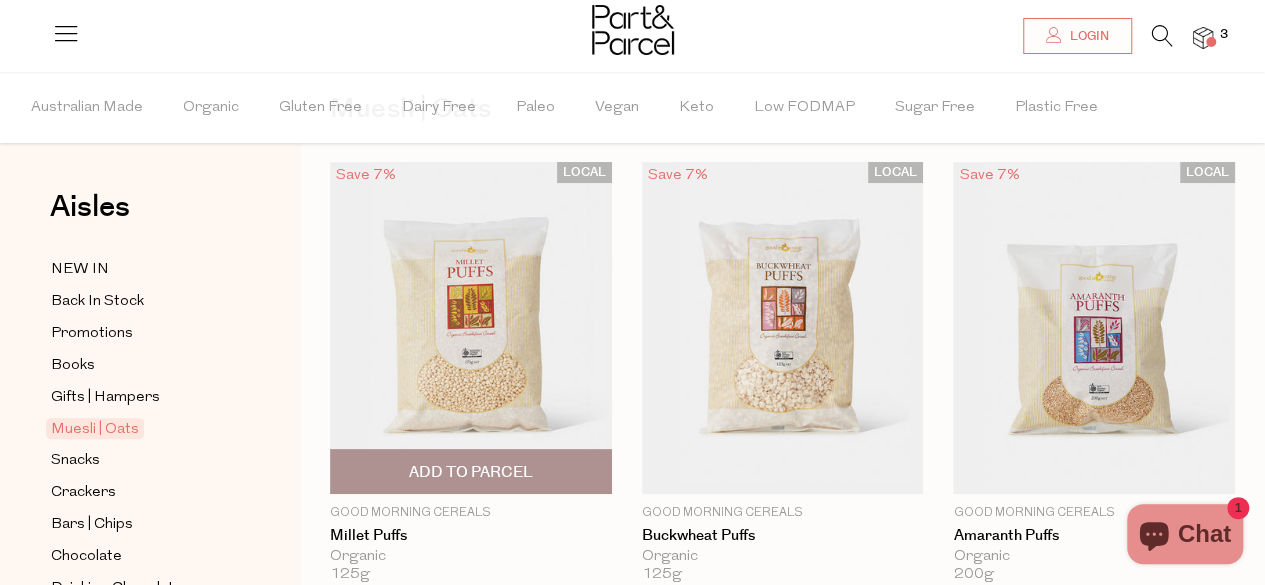 click at bounding box center (471, 328) 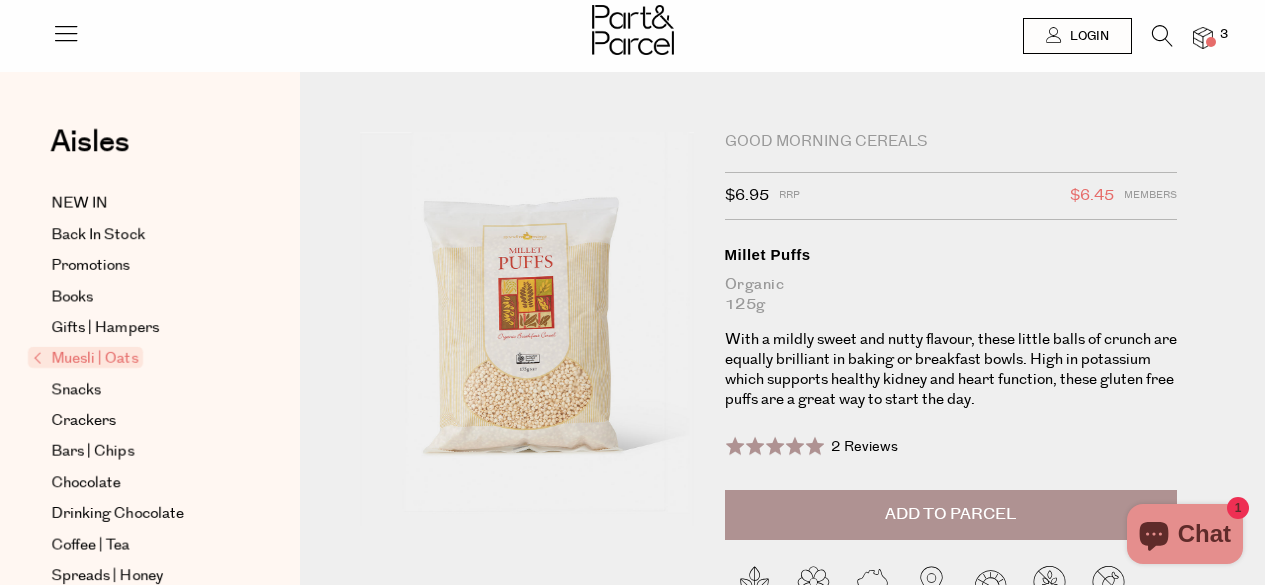 scroll, scrollTop: 0, scrollLeft: 0, axis: both 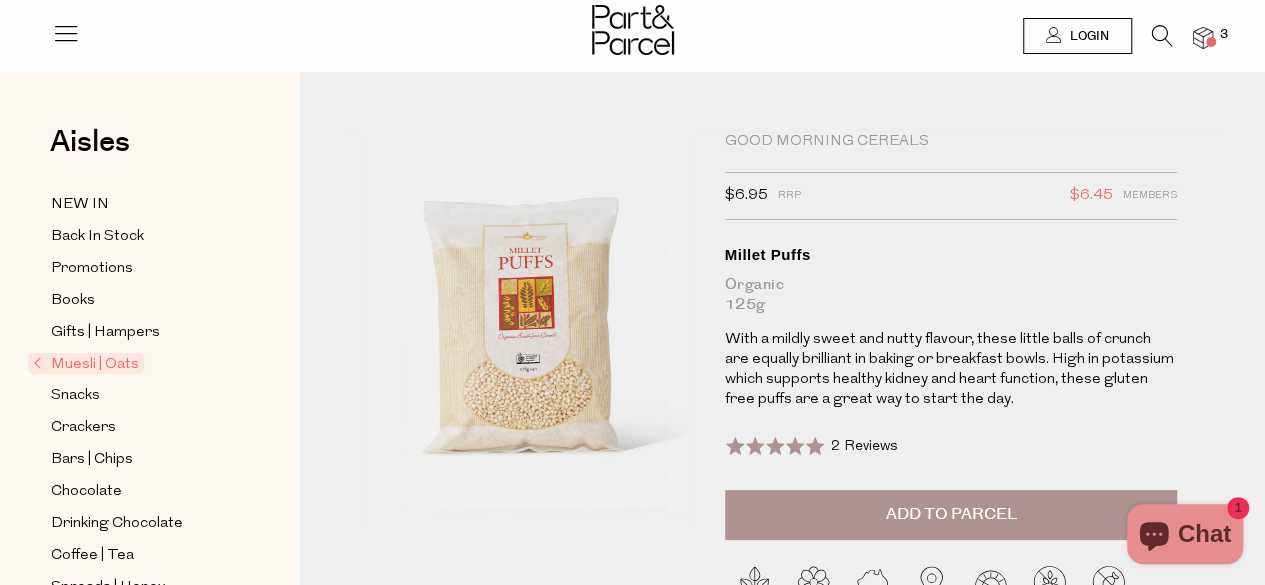 click on "Add to Parcel" at bounding box center [951, 515] 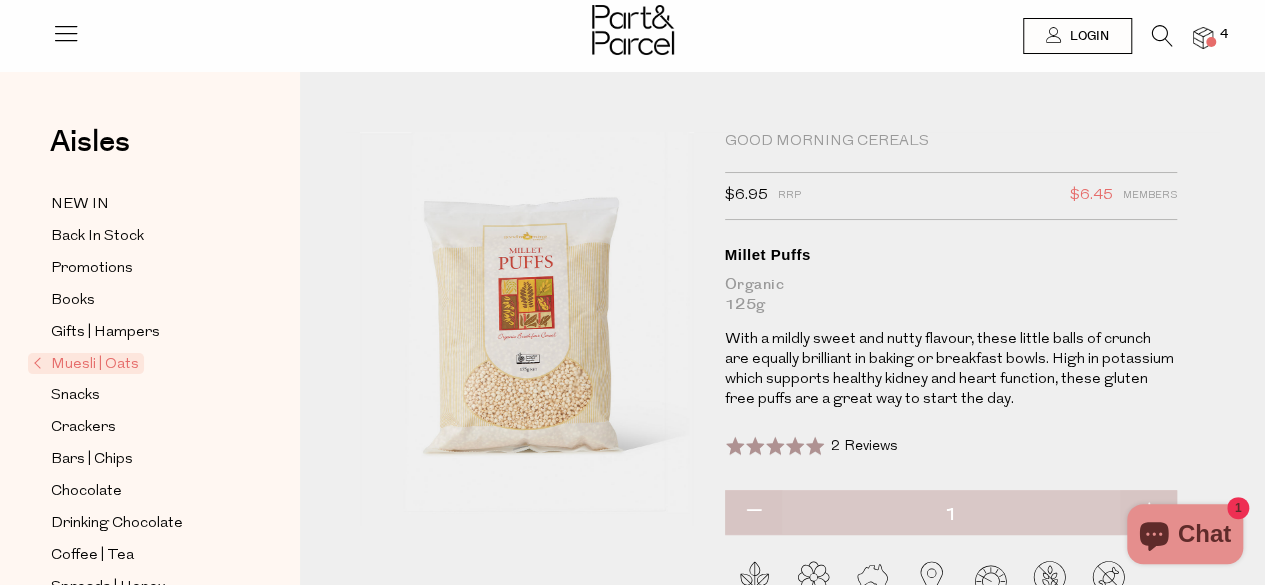 click on "Muesli | Oats" at bounding box center [86, 363] 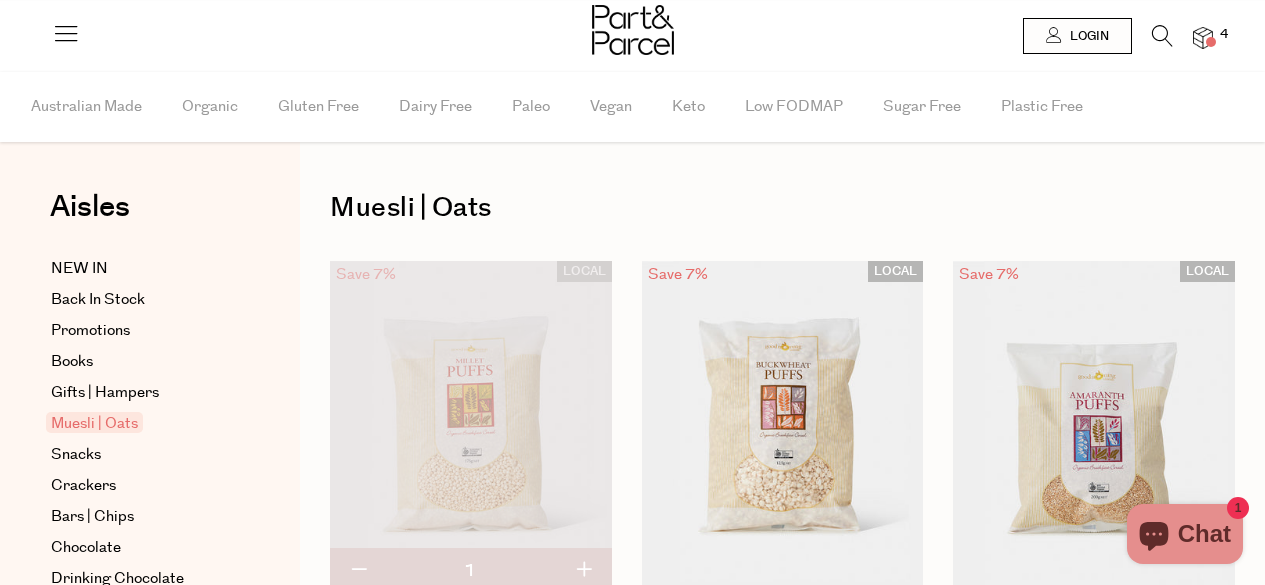 scroll, scrollTop: 0, scrollLeft: 0, axis: both 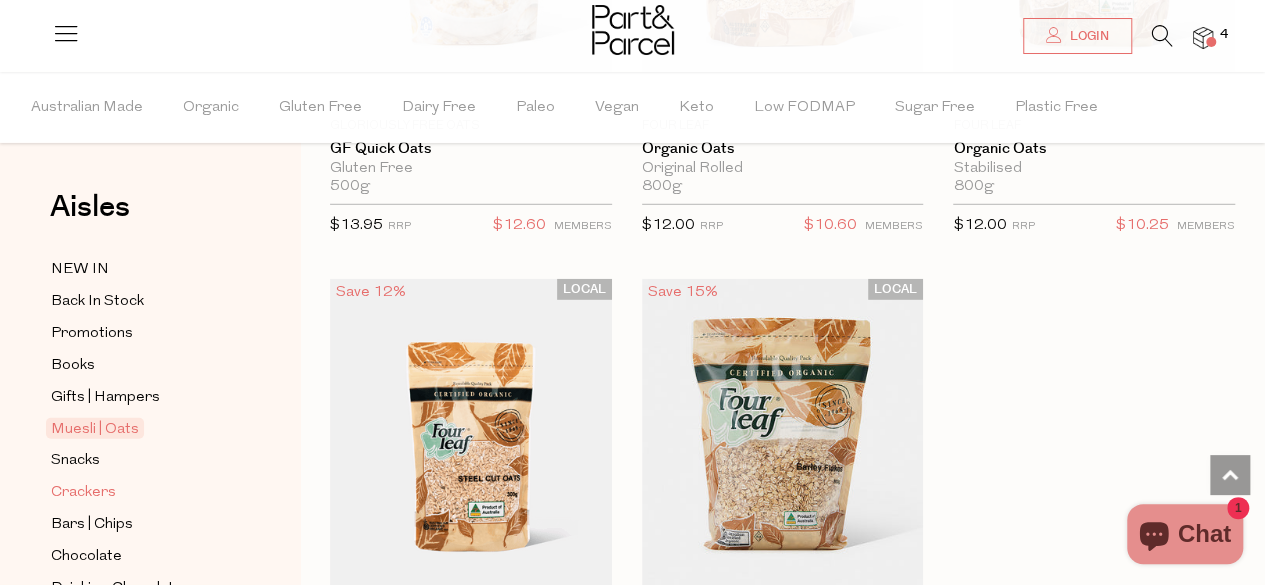click on "Crackers" at bounding box center (83, 493) 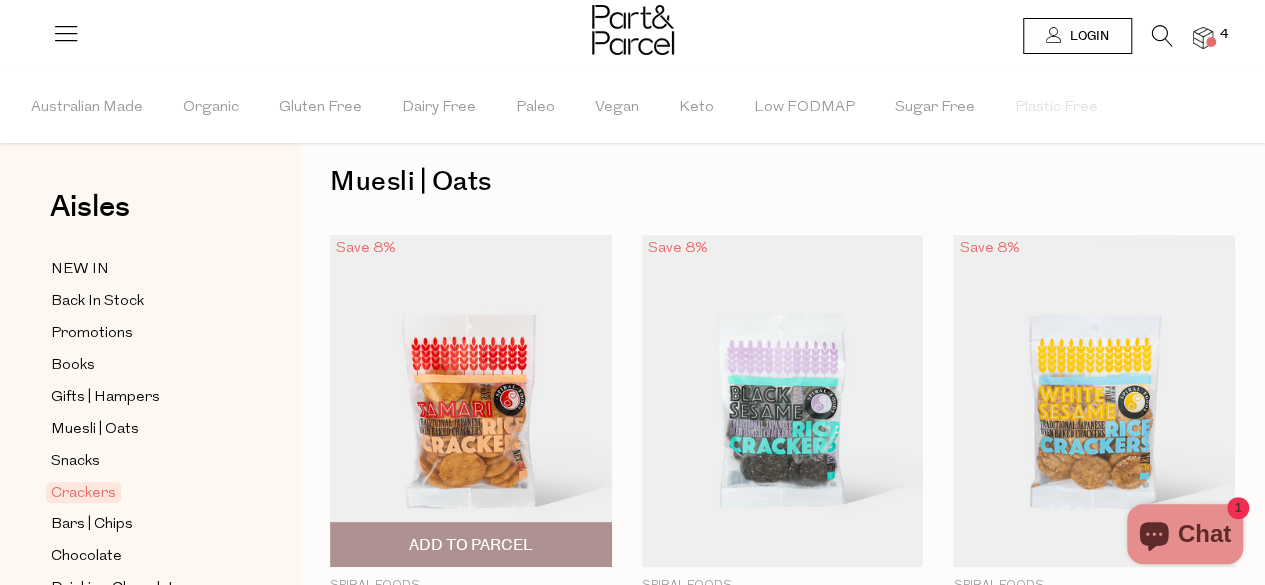 scroll, scrollTop: 0, scrollLeft: 0, axis: both 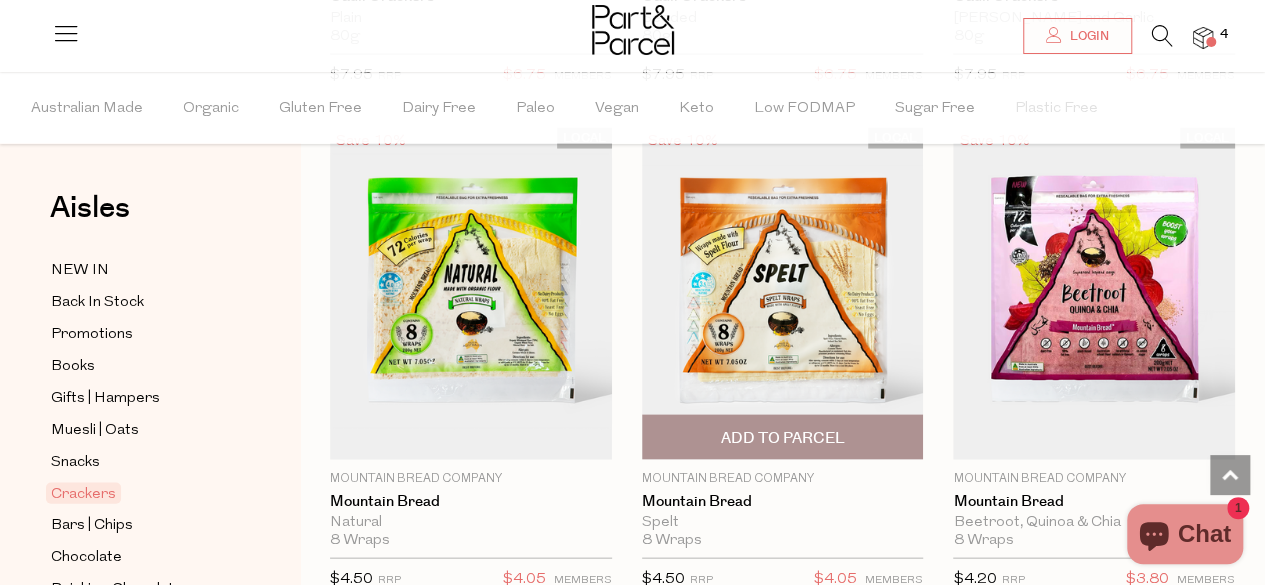 click at bounding box center [783, 293] 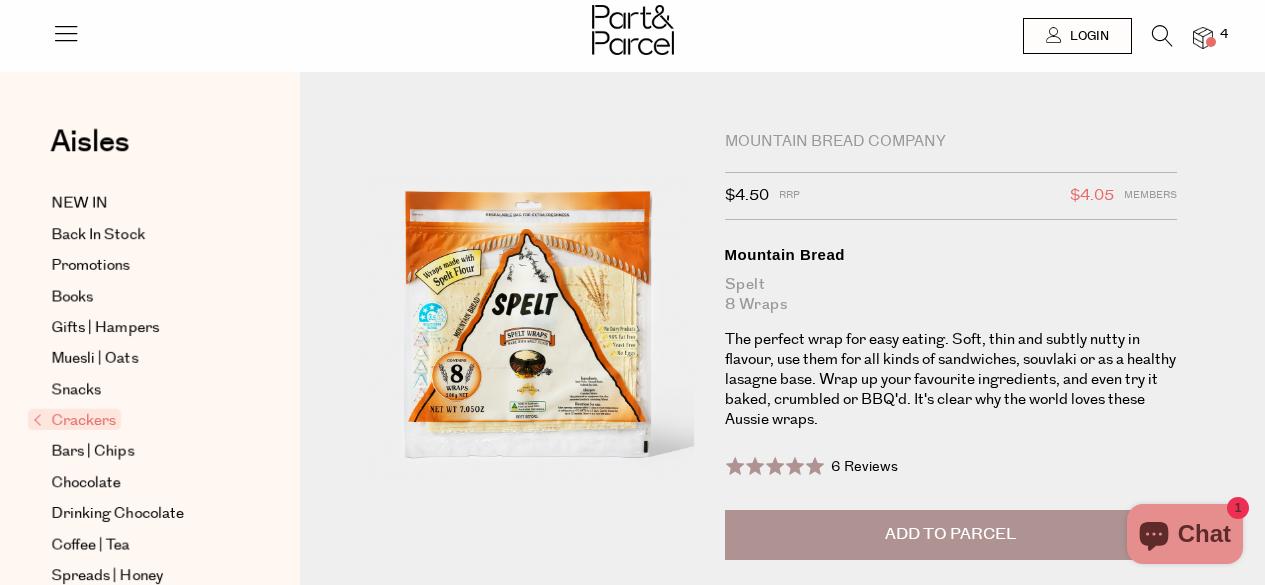 scroll, scrollTop: 0, scrollLeft: 0, axis: both 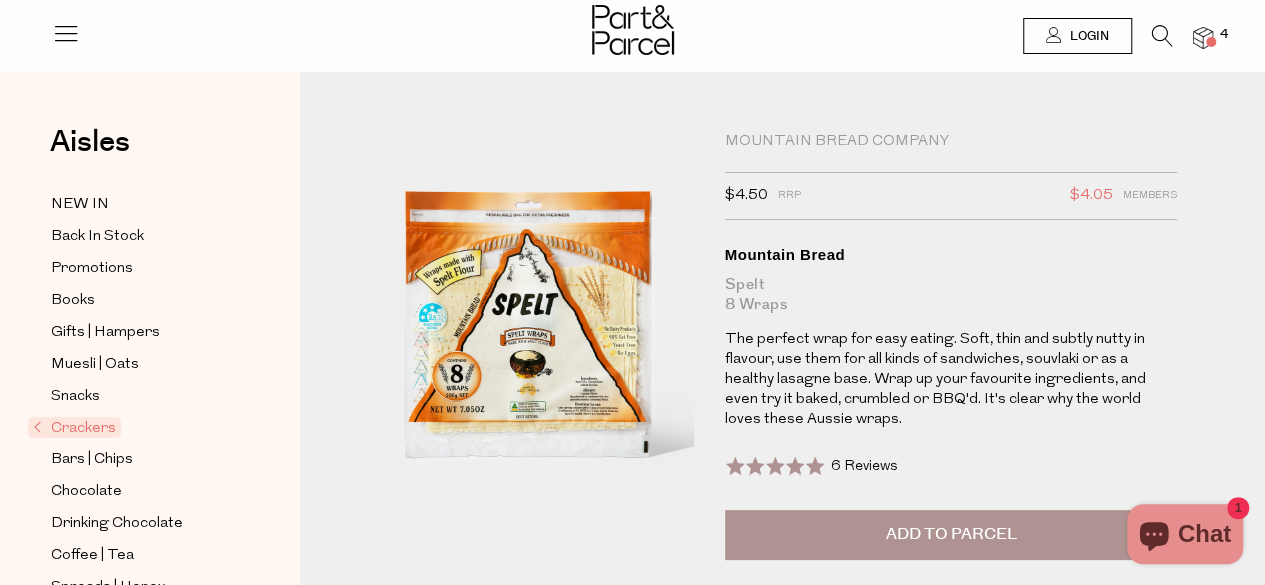 click on "Add to Parcel" at bounding box center [951, 535] 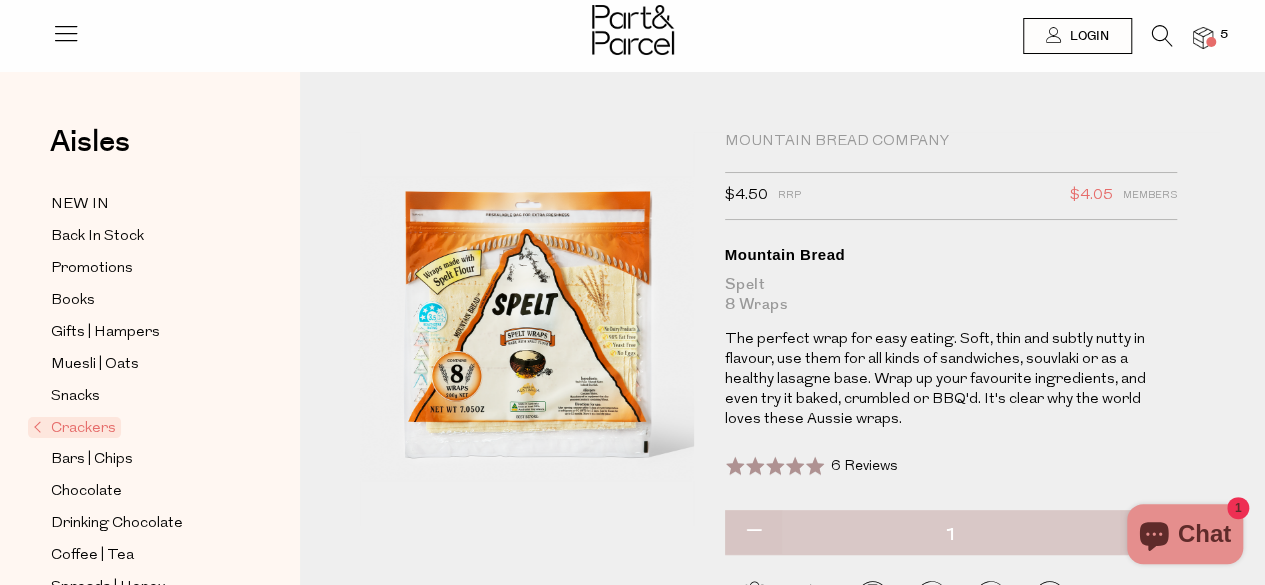 click on "Crackers" at bounding box center [74, 427] 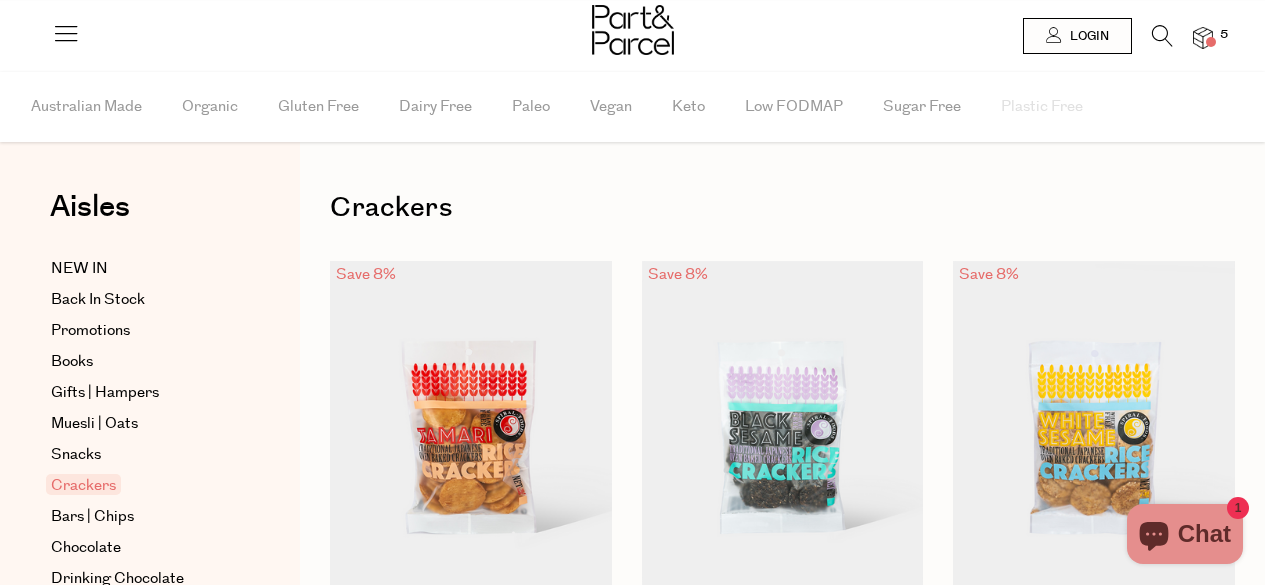 scroll, scrollTop: 0, scrollLeft: 0, axis: both 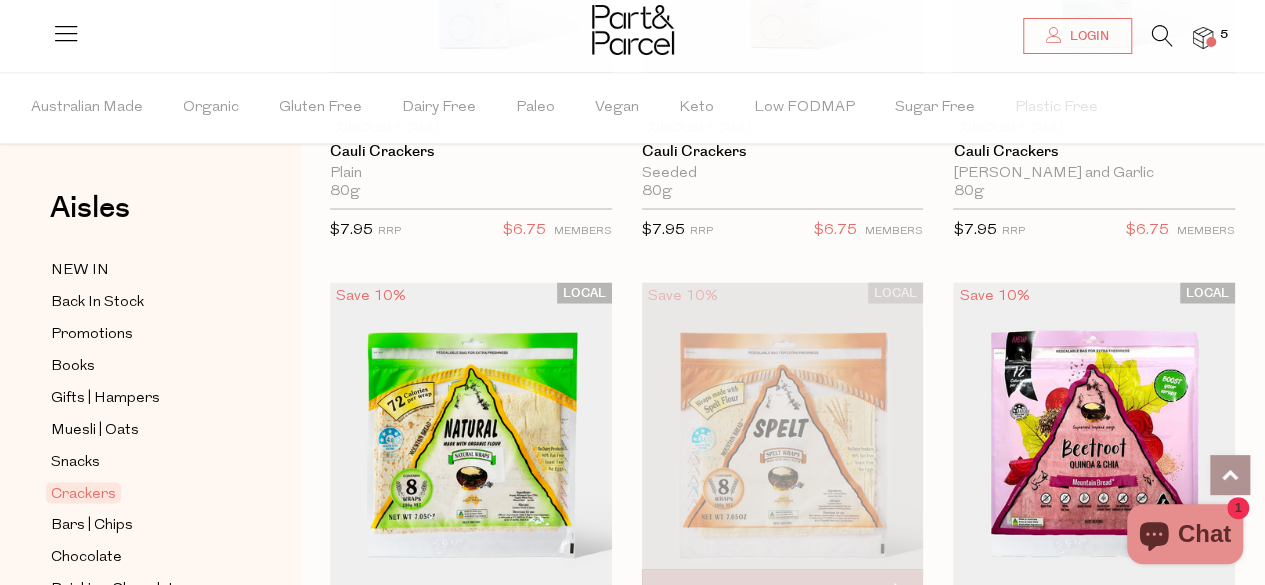 drag, startPoint x: 1279, startPoint y: 55, endPoint x: 1229, endPoint y: 471, distance: 418.99402 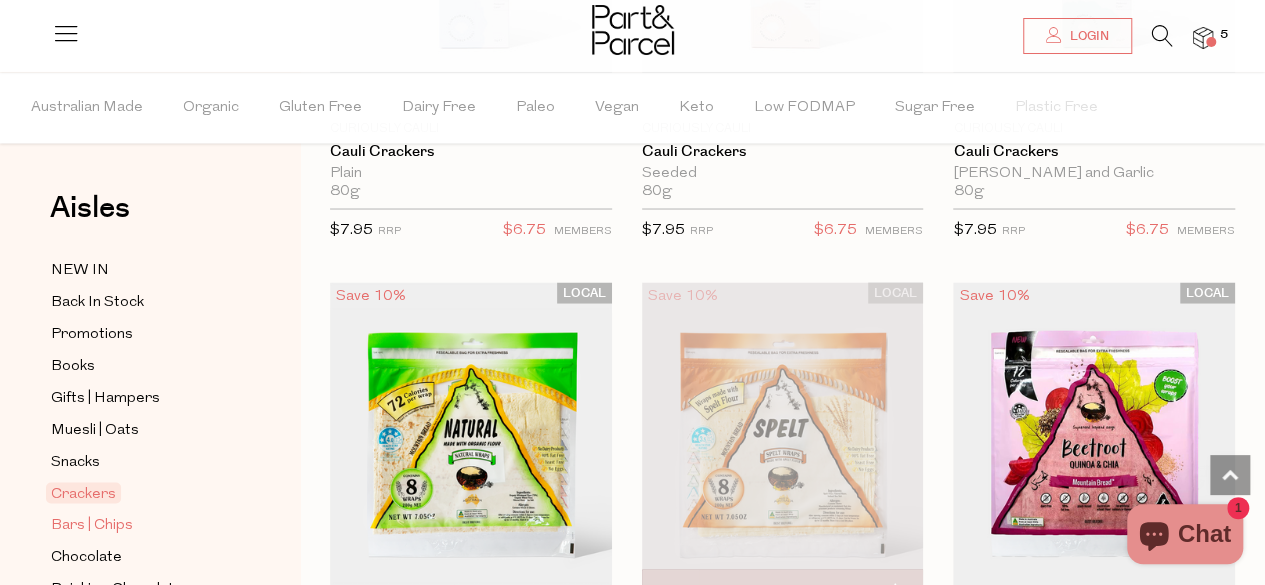 click on "Bars | Chips" at bounding box center [92, 525] 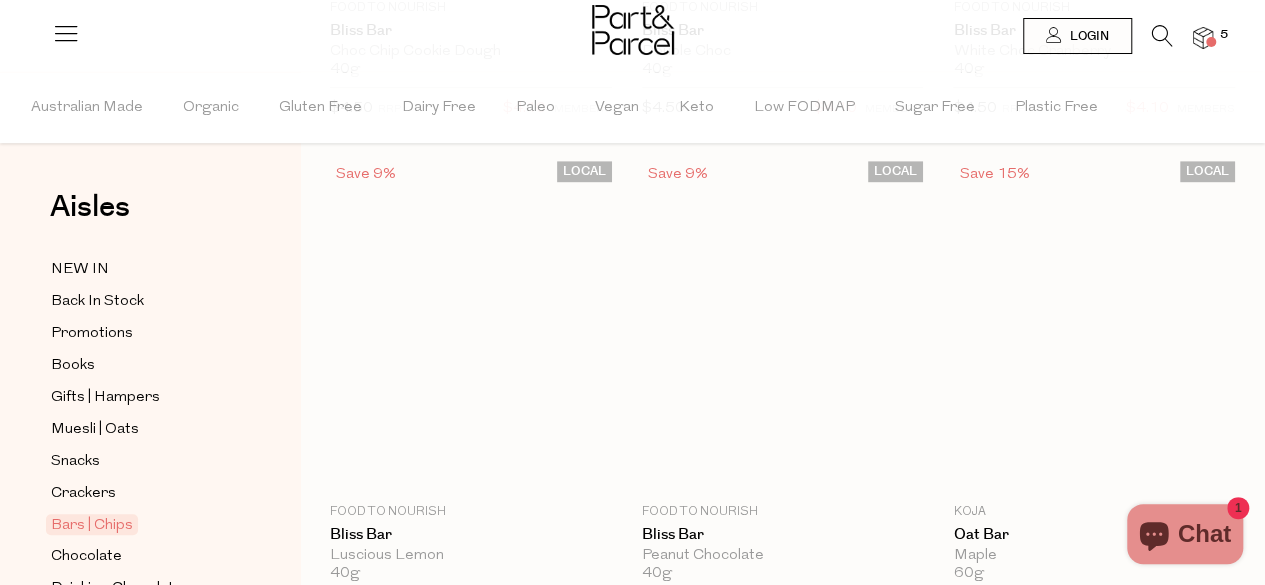 scroll, scrollTop: 0, scrollLeft: 0, axis: both 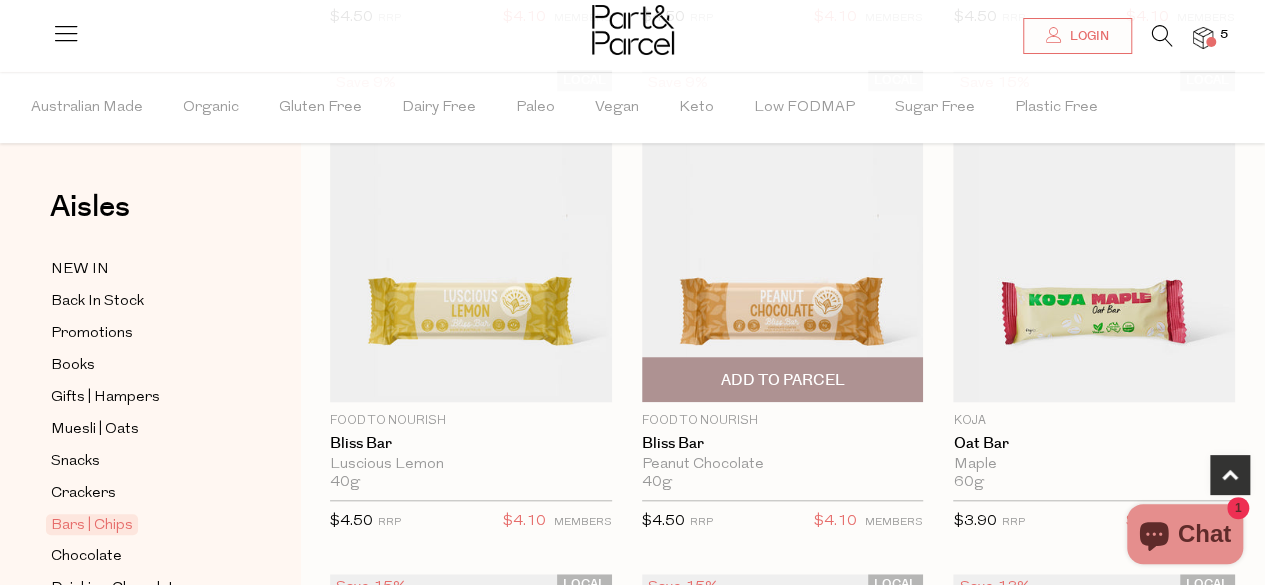click at bounding box center (783, 236) 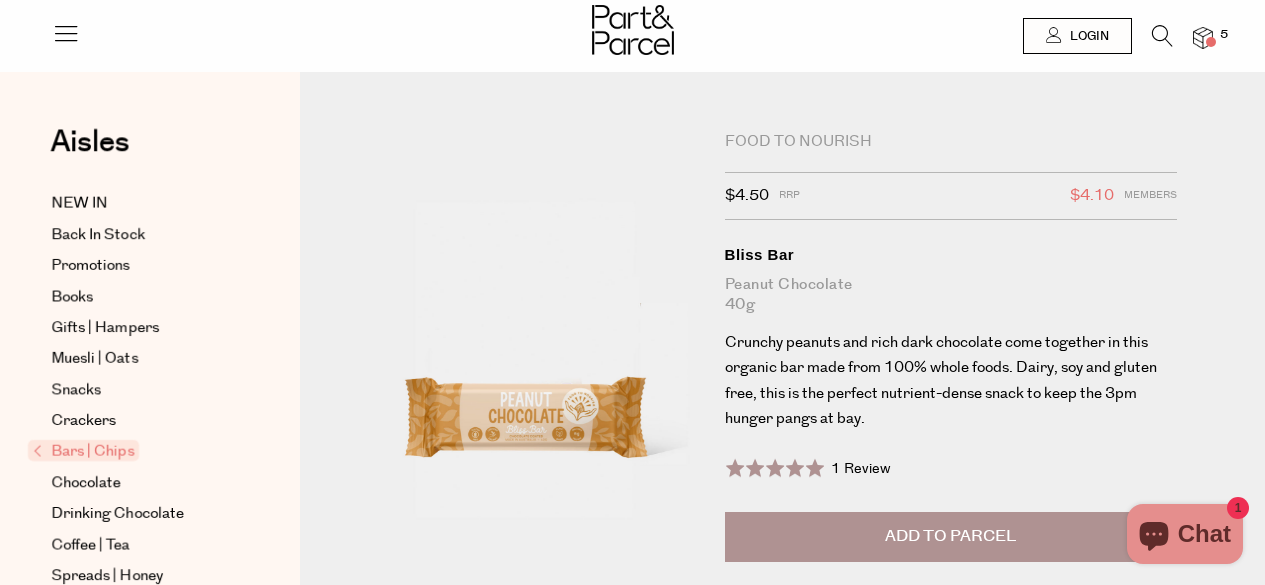 scroll, scrollTop: 0, scrollLeft: 0, axis: both 